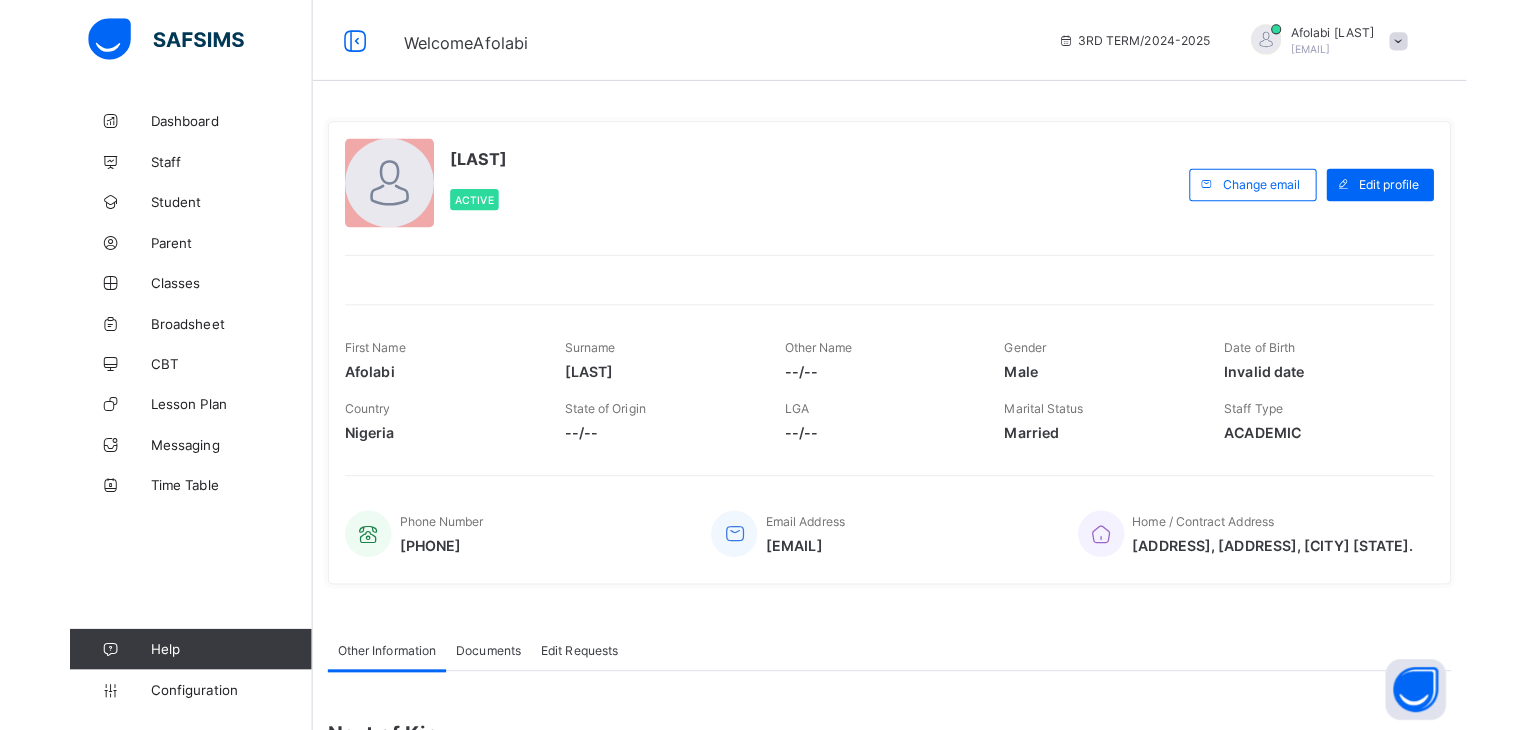 scroll, scrollTop: 0, scrollLeft: 0, axis: both 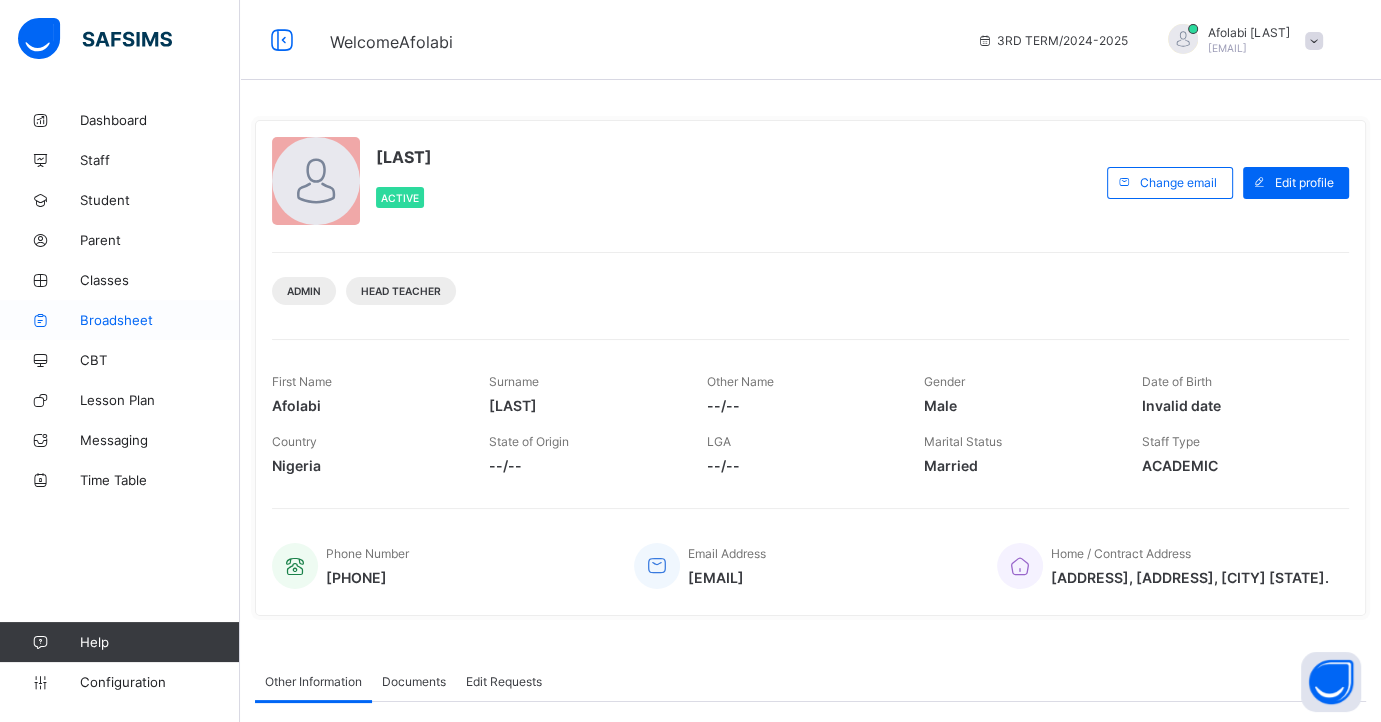 click on "Broadsheet" at bounding box center [160, 320] 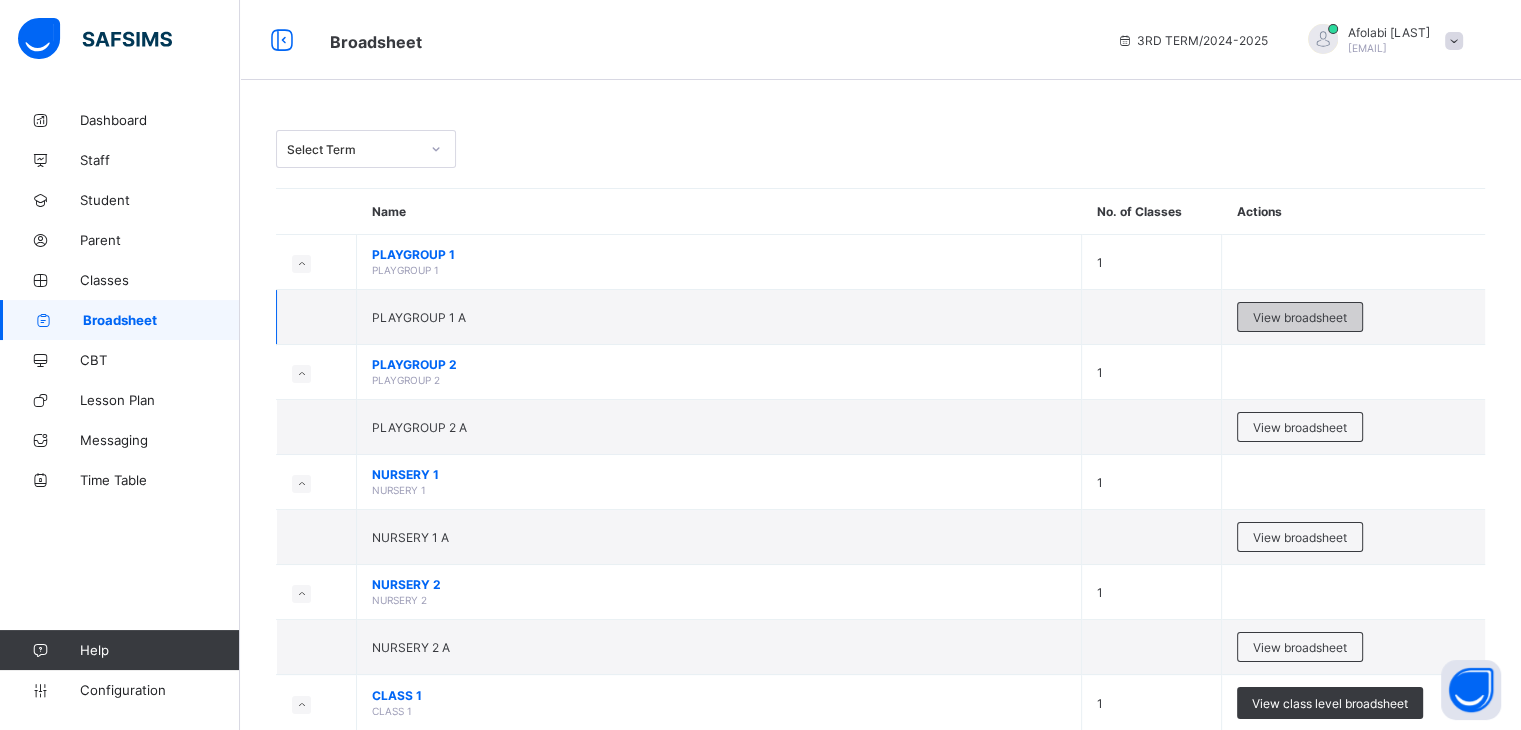click on "View broadsheet" at bounding box center [1300, 317] 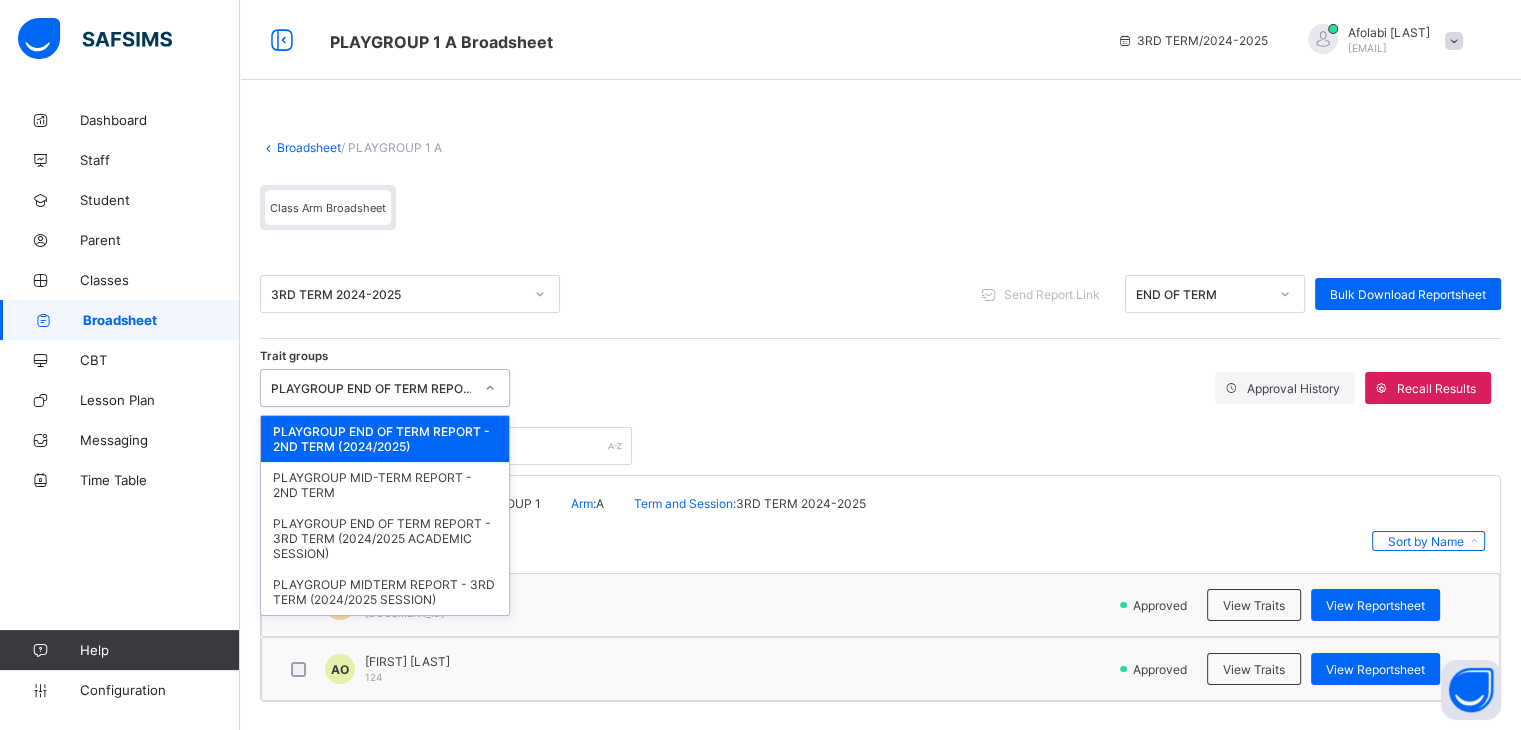 click 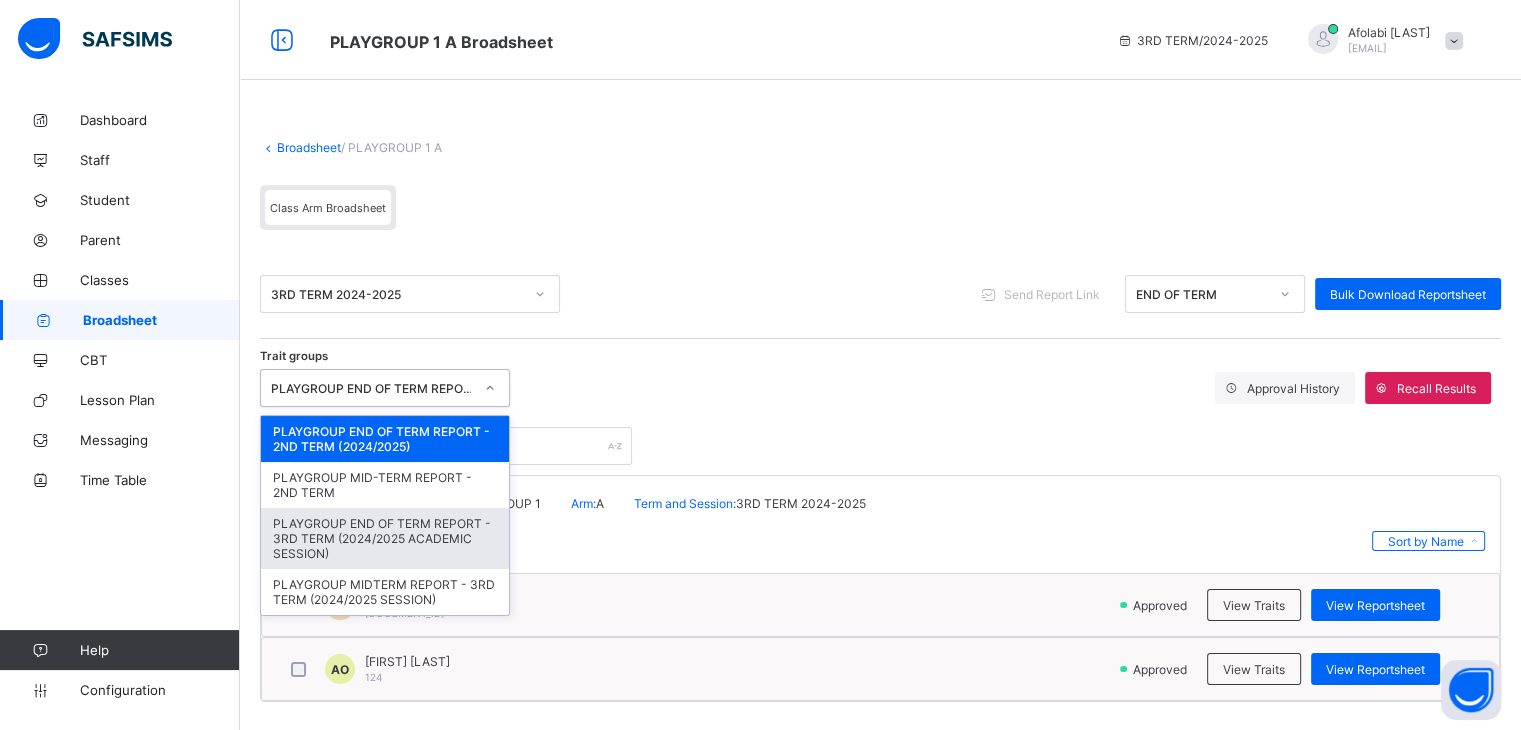 click on "PLAYGROUP END OF TERM REPORT - 3RD TERM (2024/2025 ACADEMIC SESSION)" at bounding box center [385, 538] 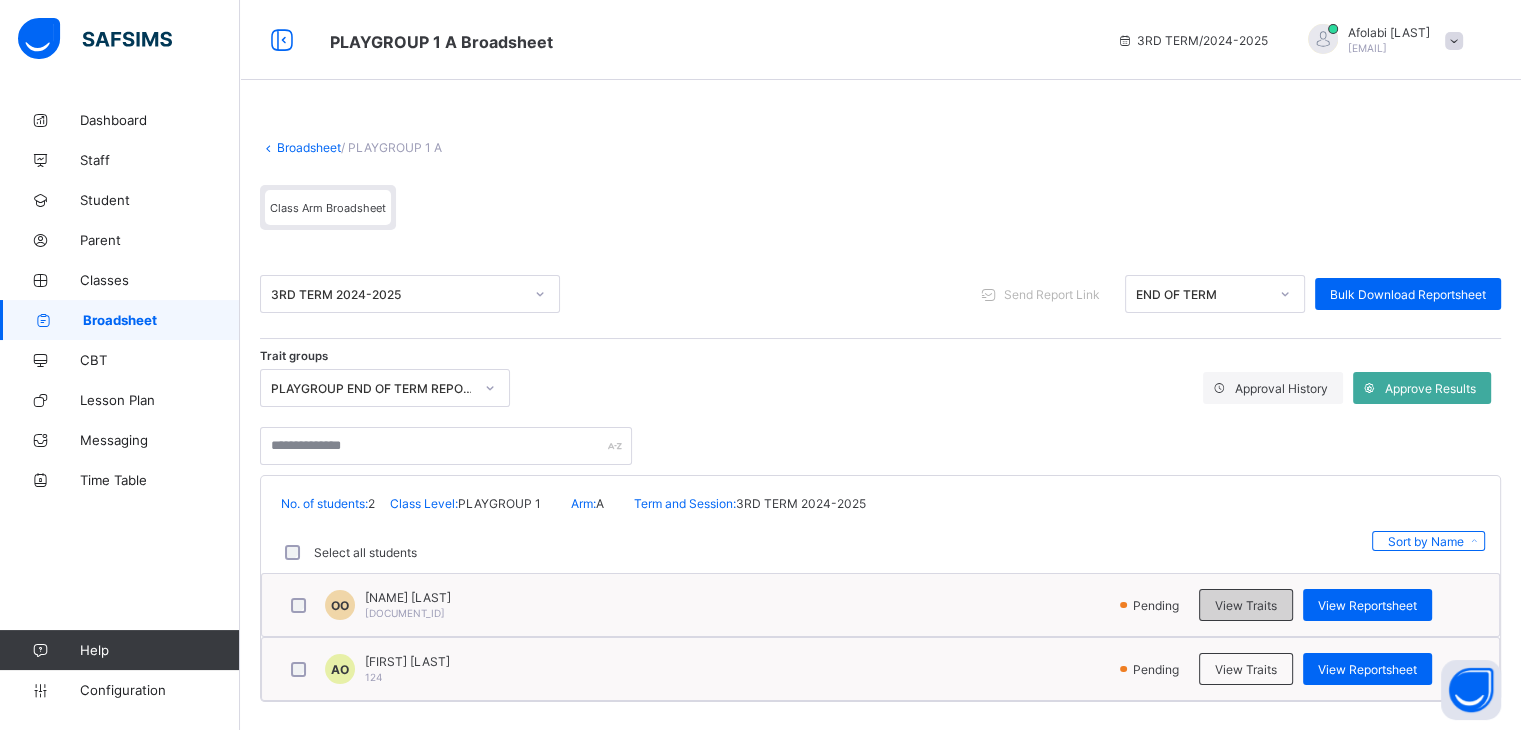 click on "View Traits" at bounding box center (1246, 605) 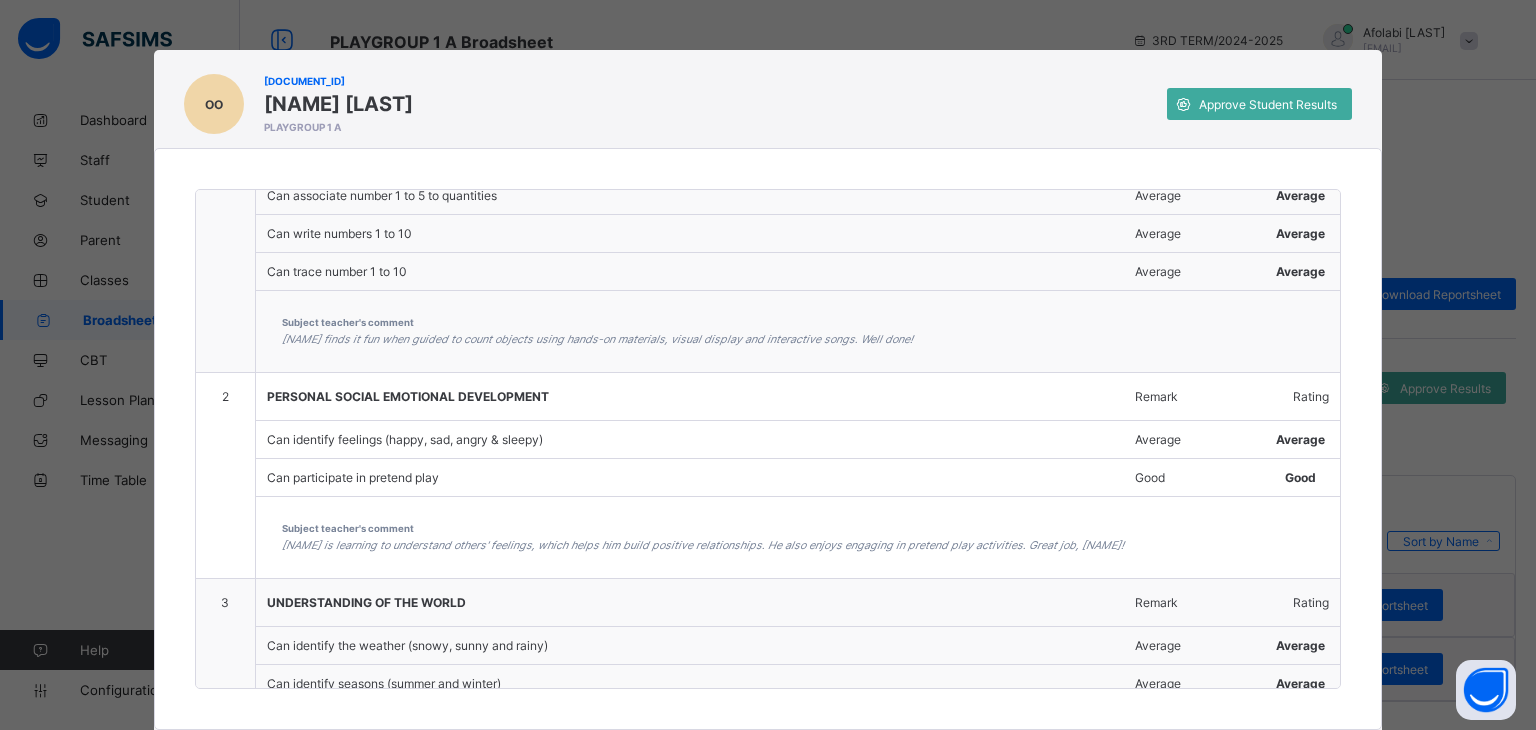 scroll, scrollTop: 0, scrollLeft: 0, axis: both 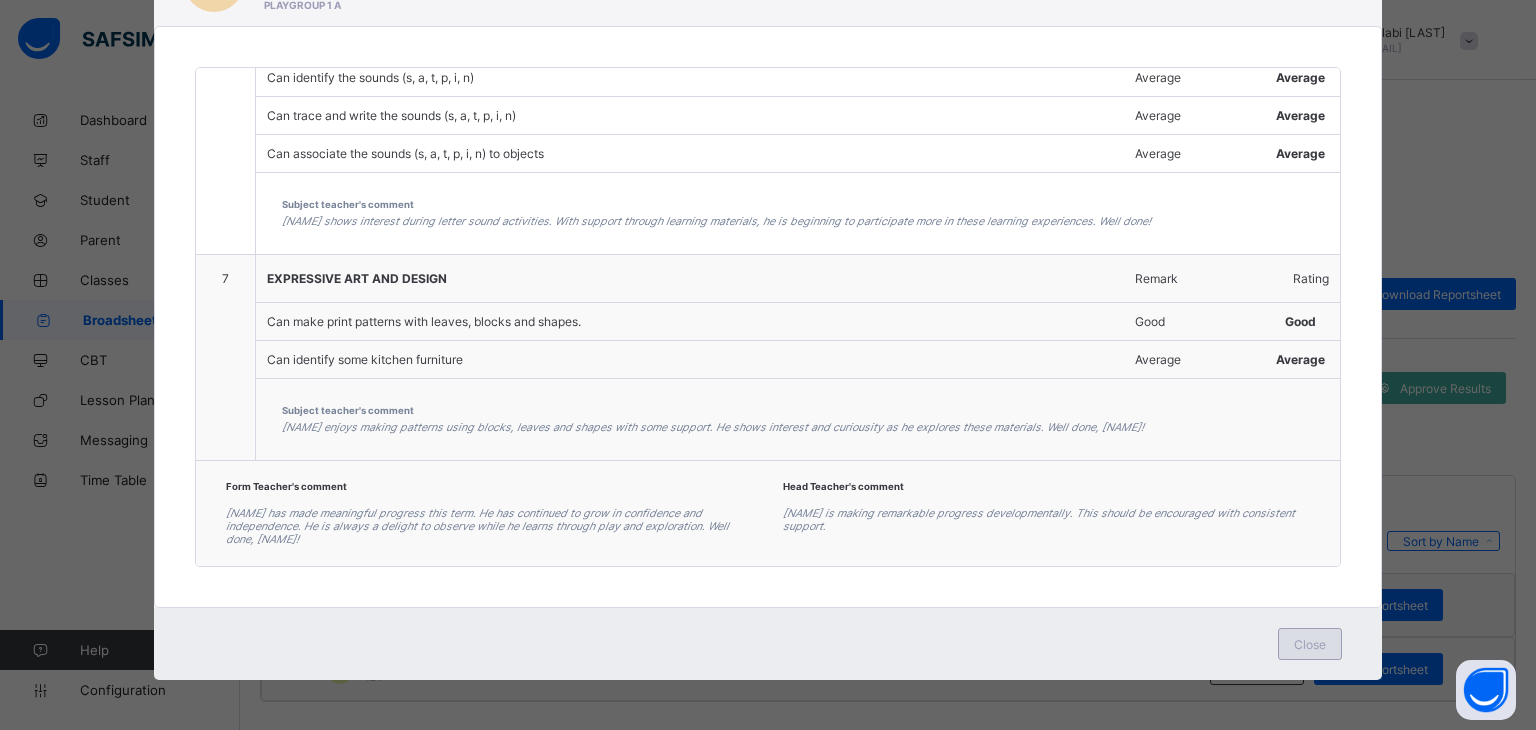 click on "Close" at bounding box center [1310, 644] 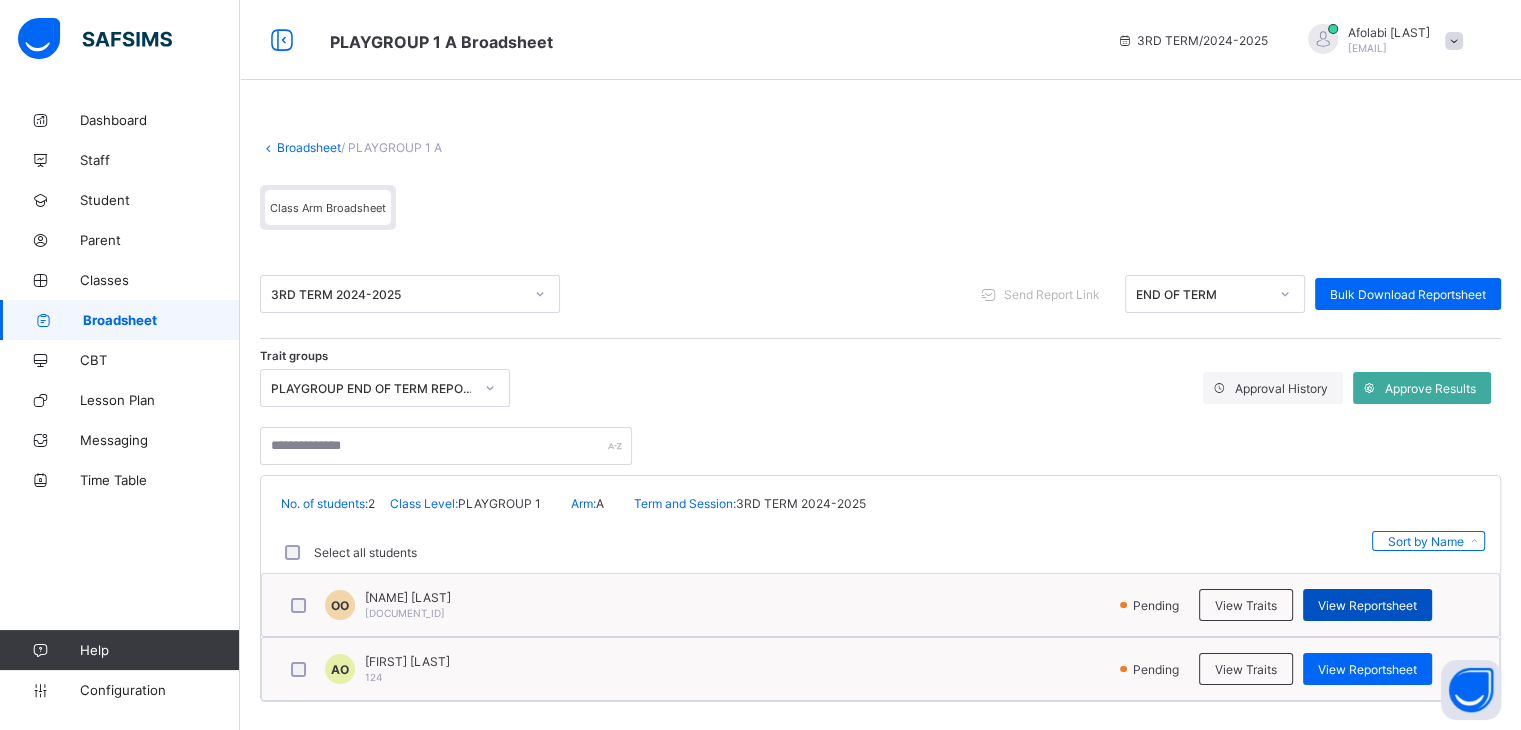 click on "View Reportsheet" at bounding box center (1367, 605) 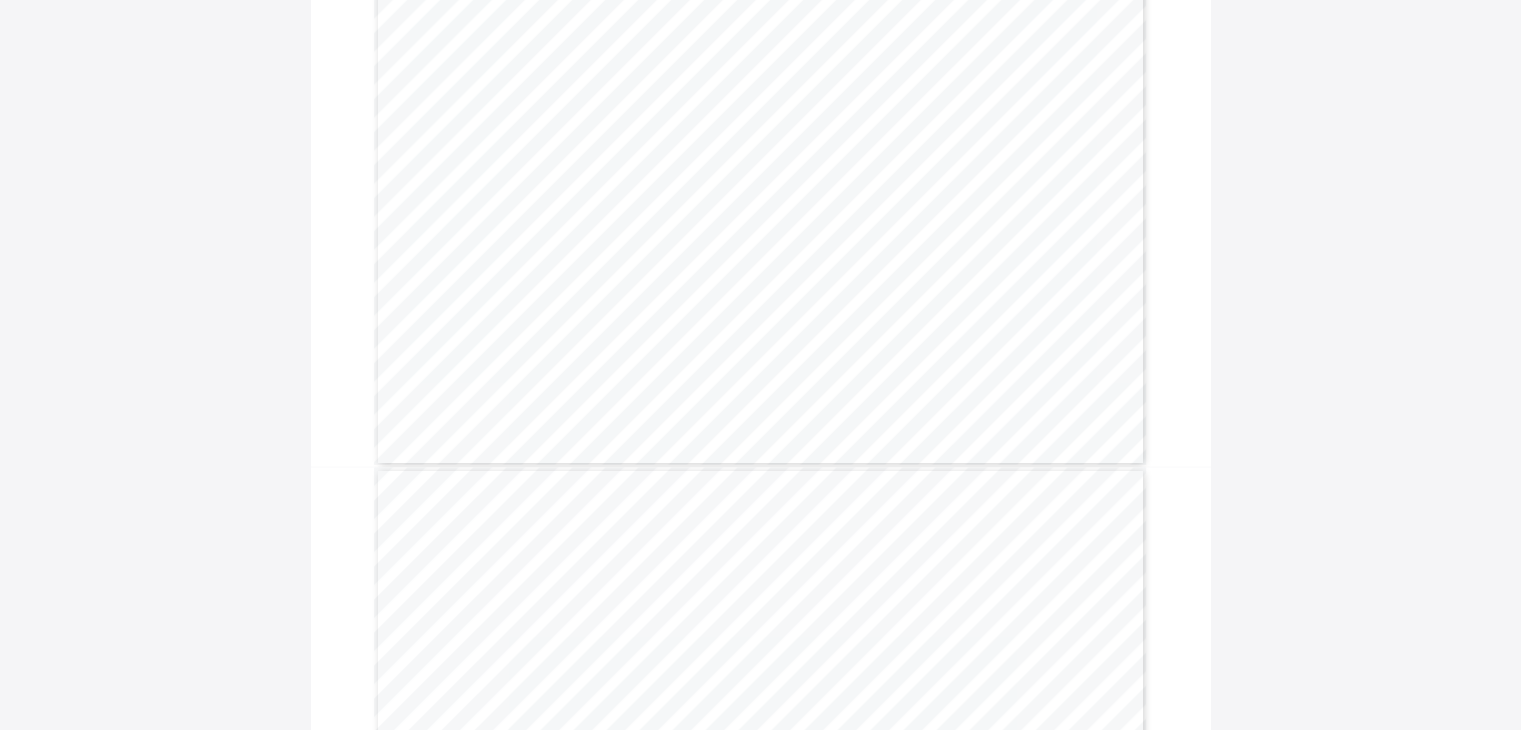 scroll, scrollTop: 1906, scrollLeft: 0, axis: vertical 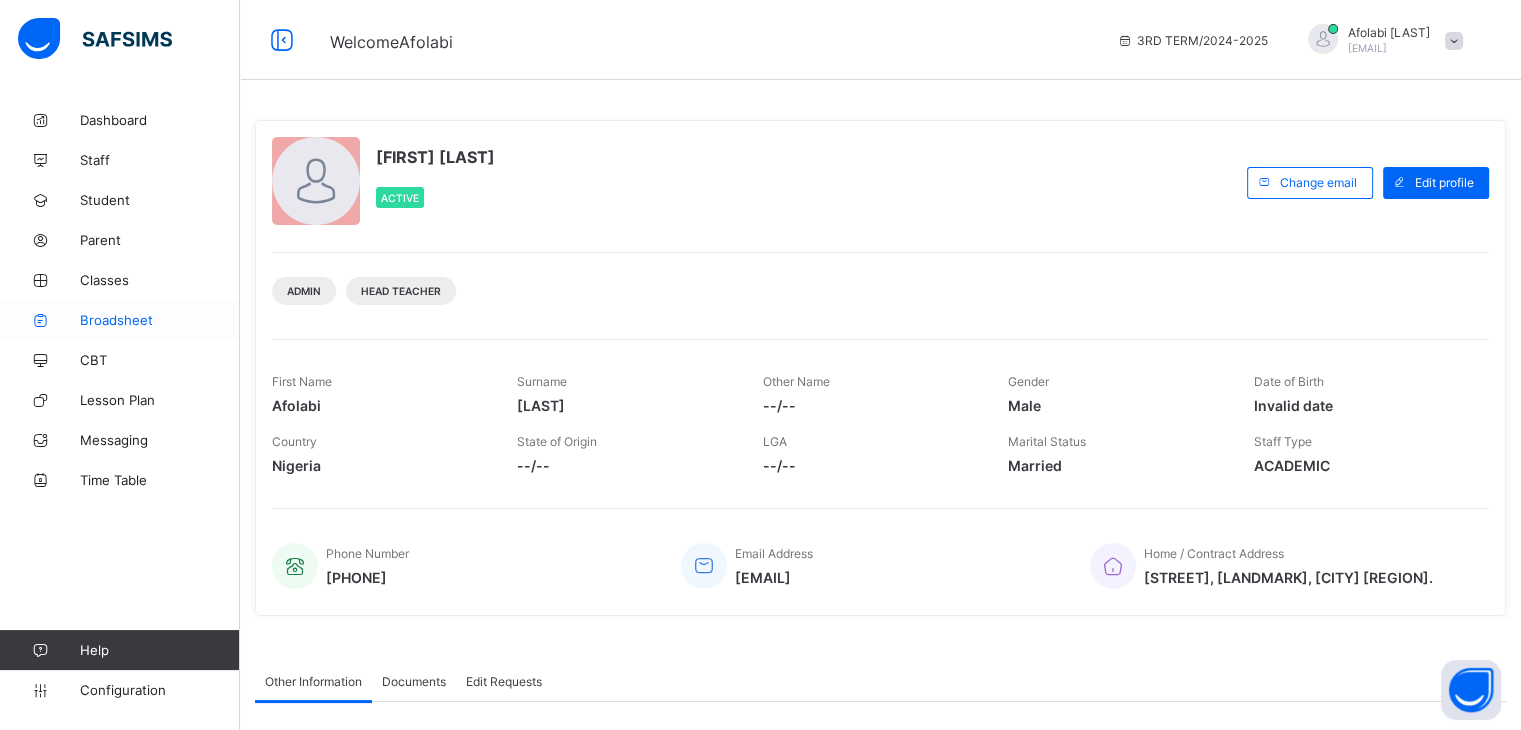 click on "Broadsheet" at bounding box center (160, 320) 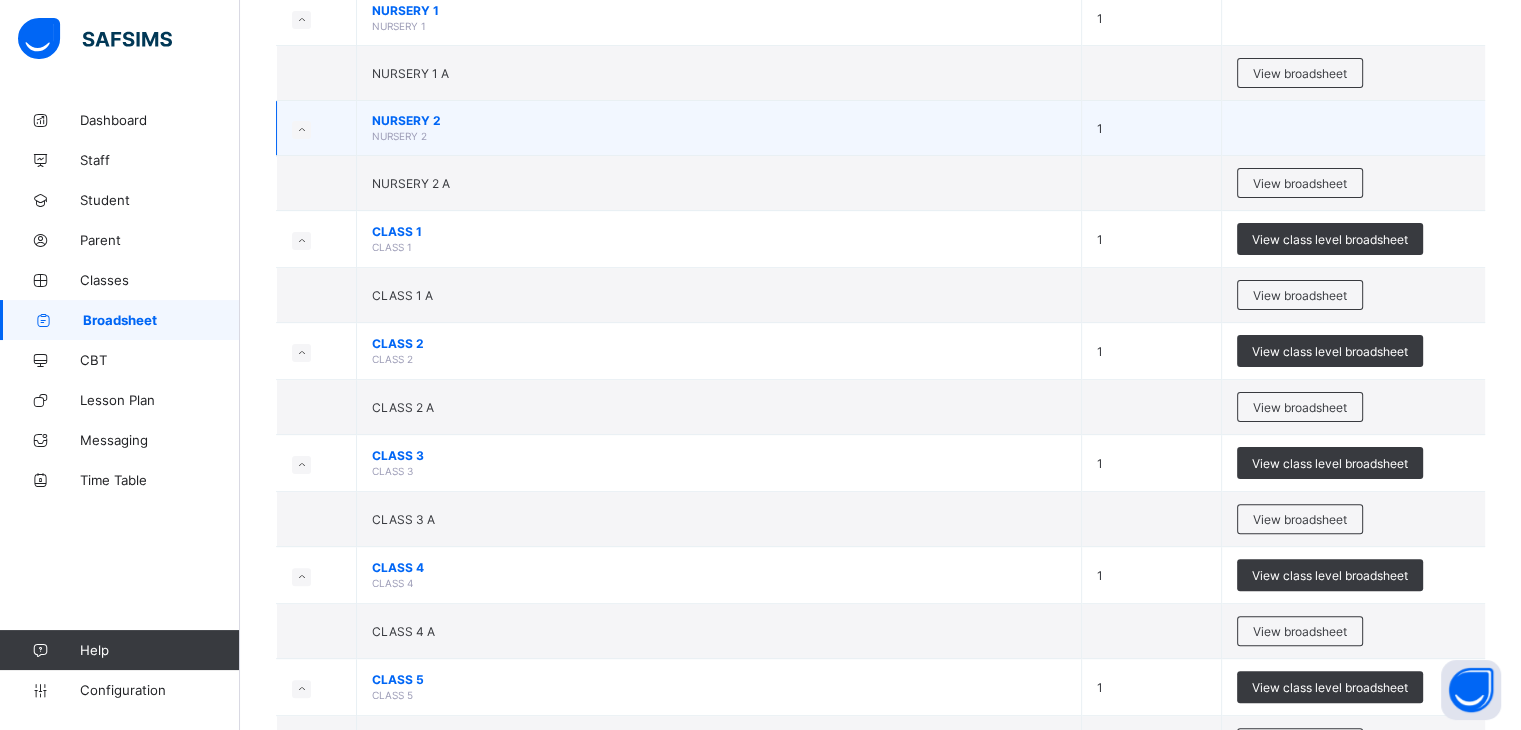 scroll, scrollTop: 664, scrollLeft: 0, axis: vertical 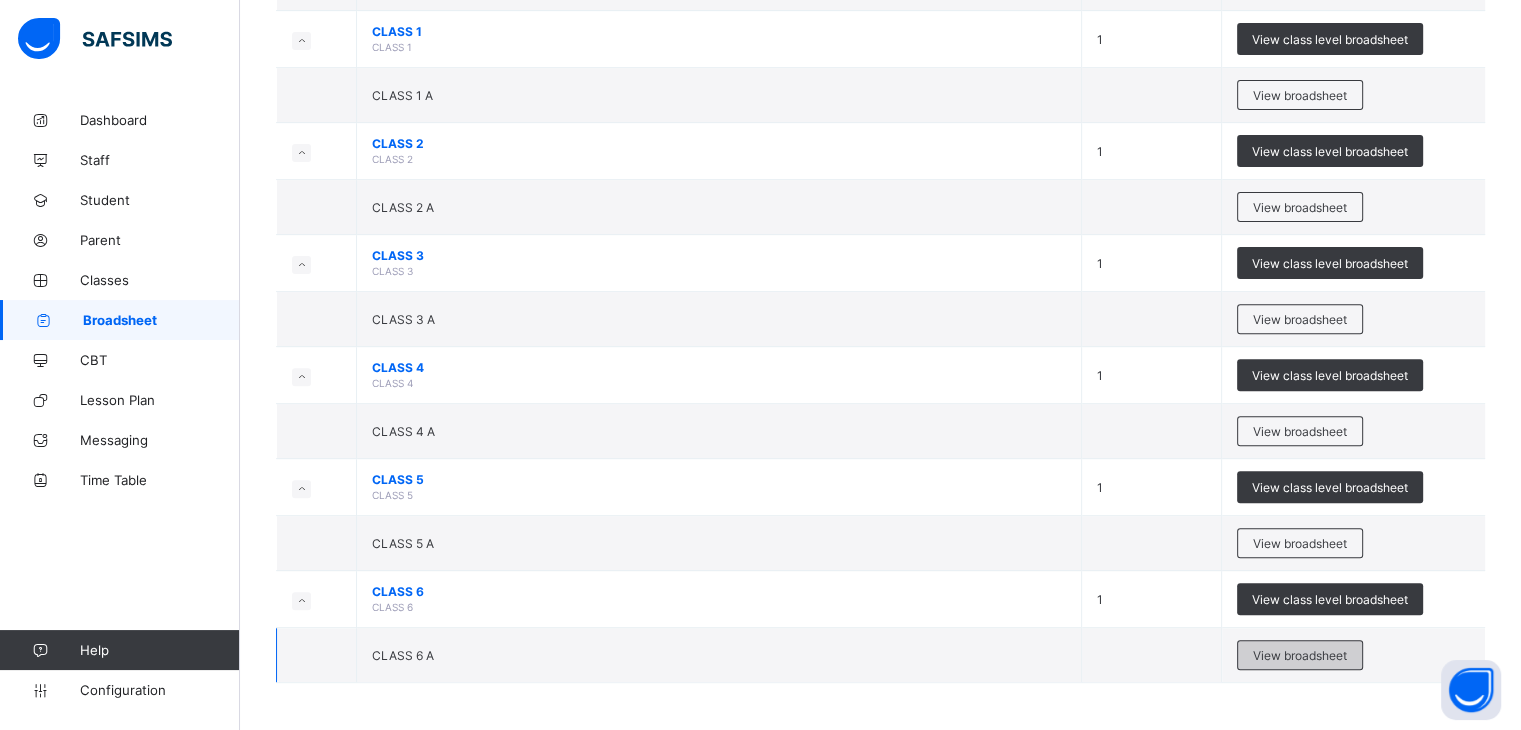 click on "View broadsheet" at bounding box center [1300, 655] 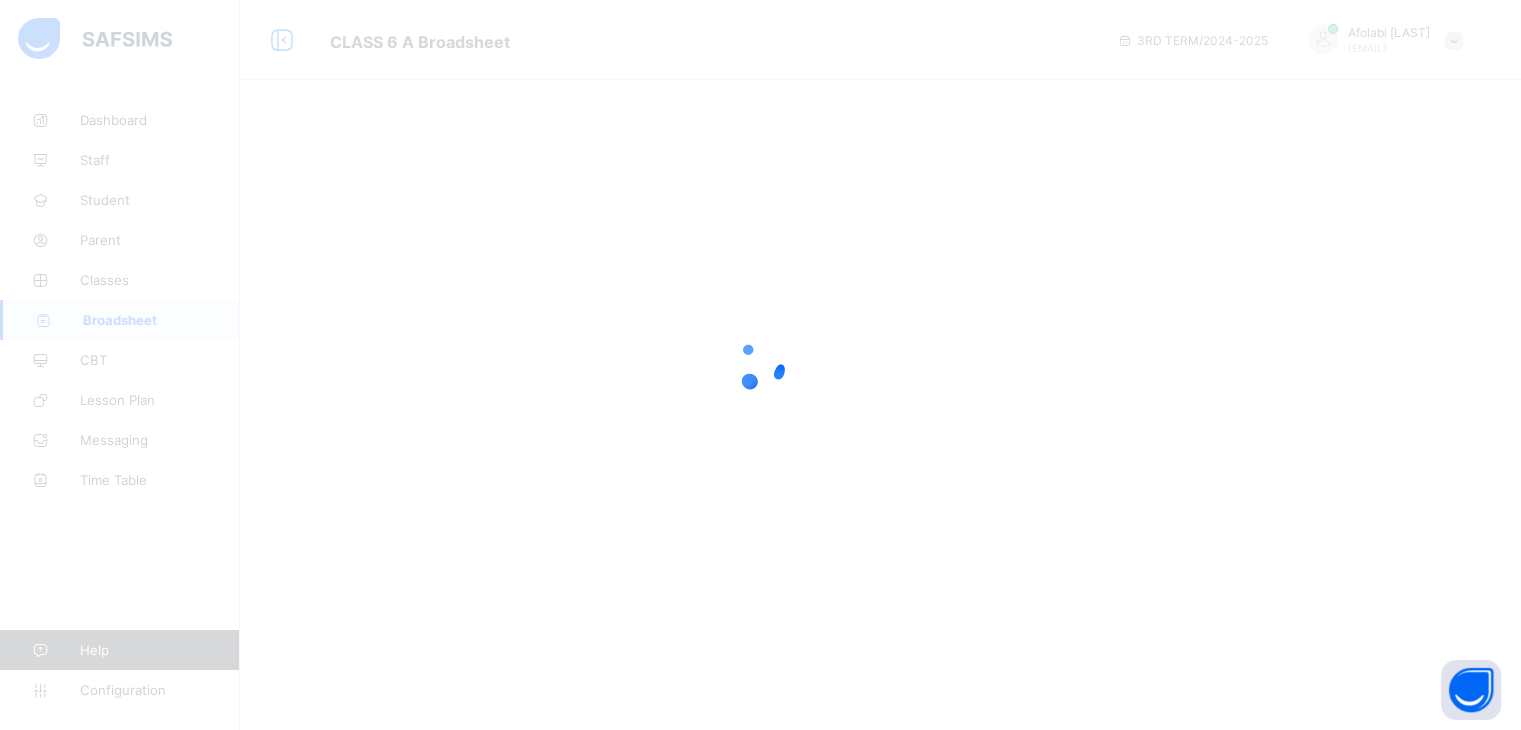 scroll, scrollTop: 0, scrollLeft: 0, axis: both 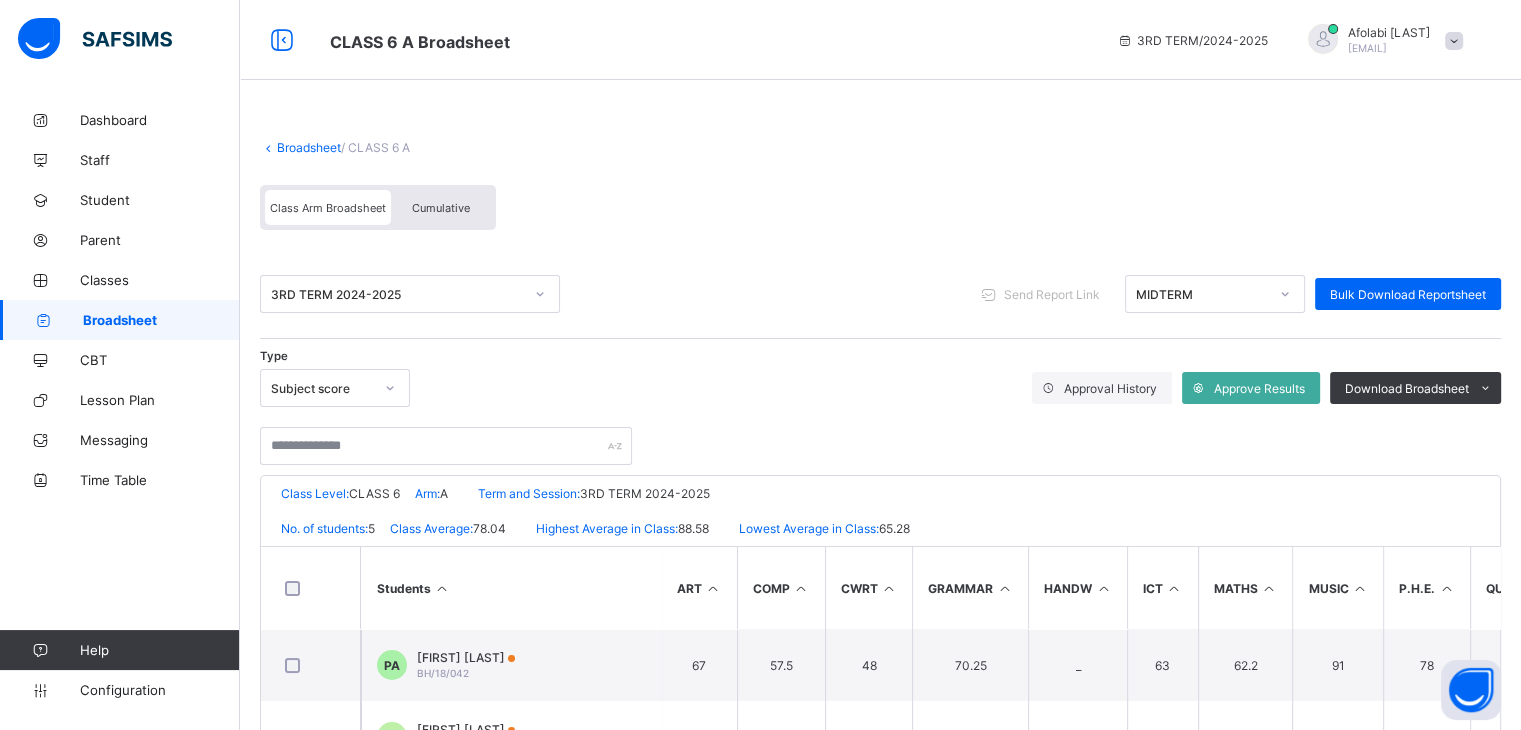click on "Cumulative" at bounding box center (441, 208) 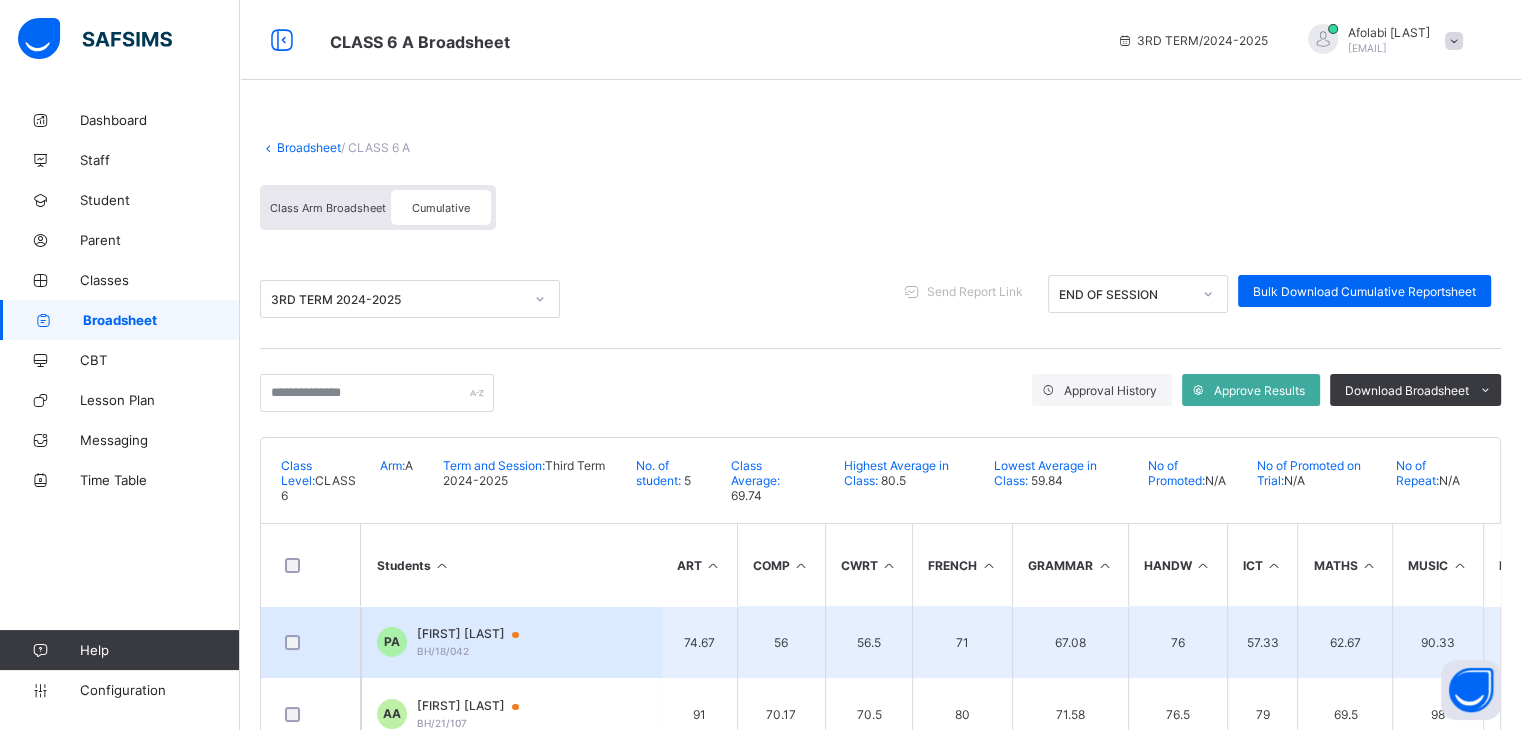 click on "PA PEARL  AGHO     BH/18/042" at bounding box center (511, 642) 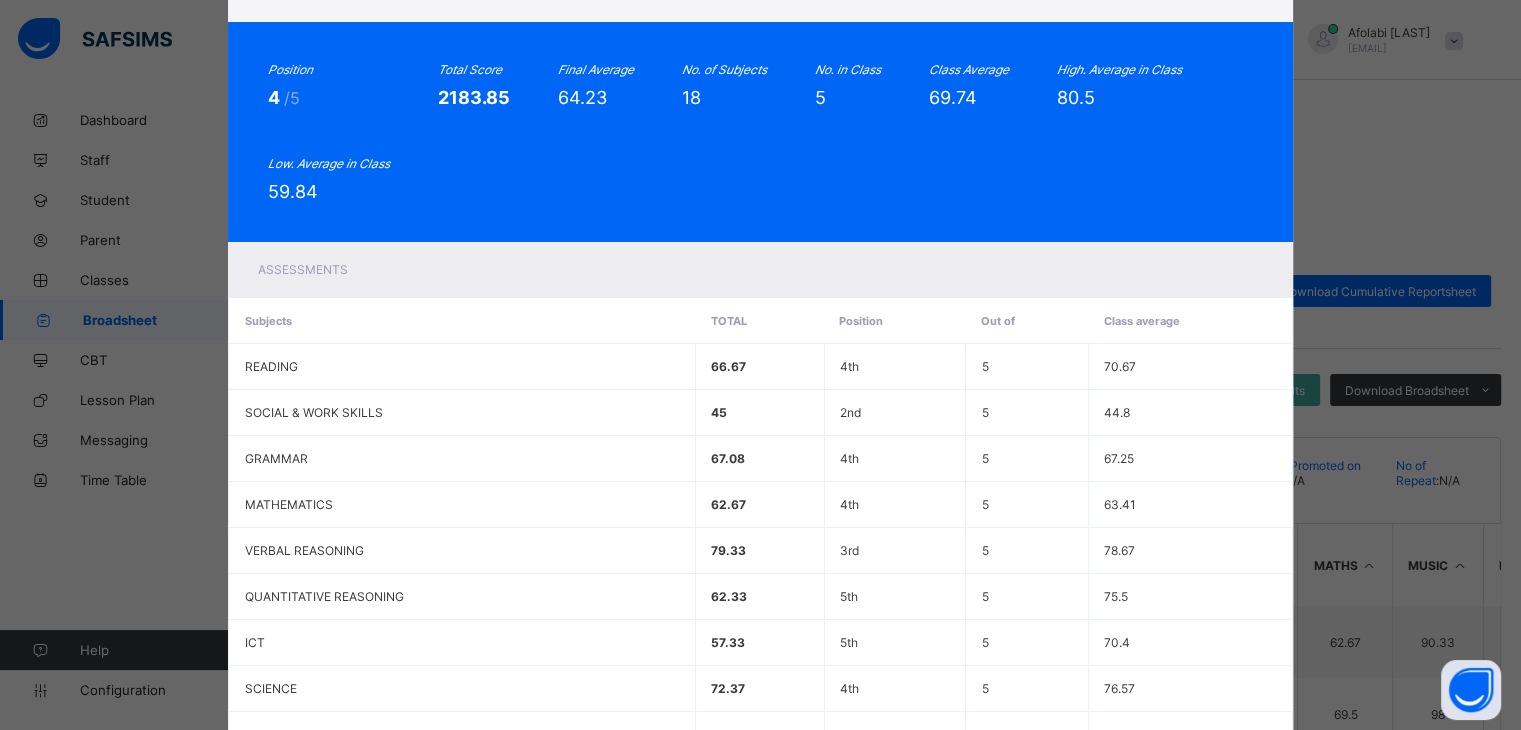 scroll, scrollTop: 0, scrollLeft: 0, axis: both 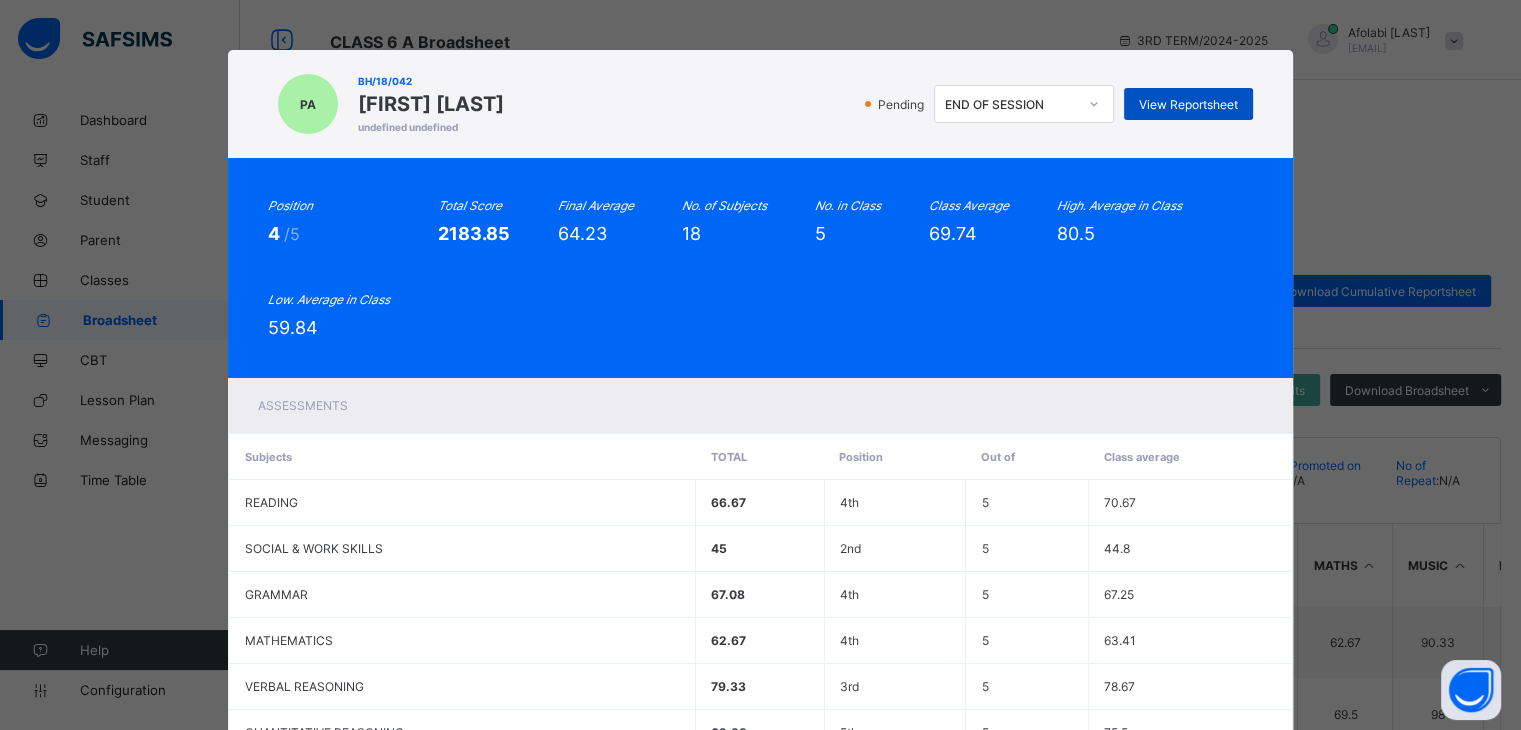 click on "View Reportsheet" at bounding box center [1188, 104] 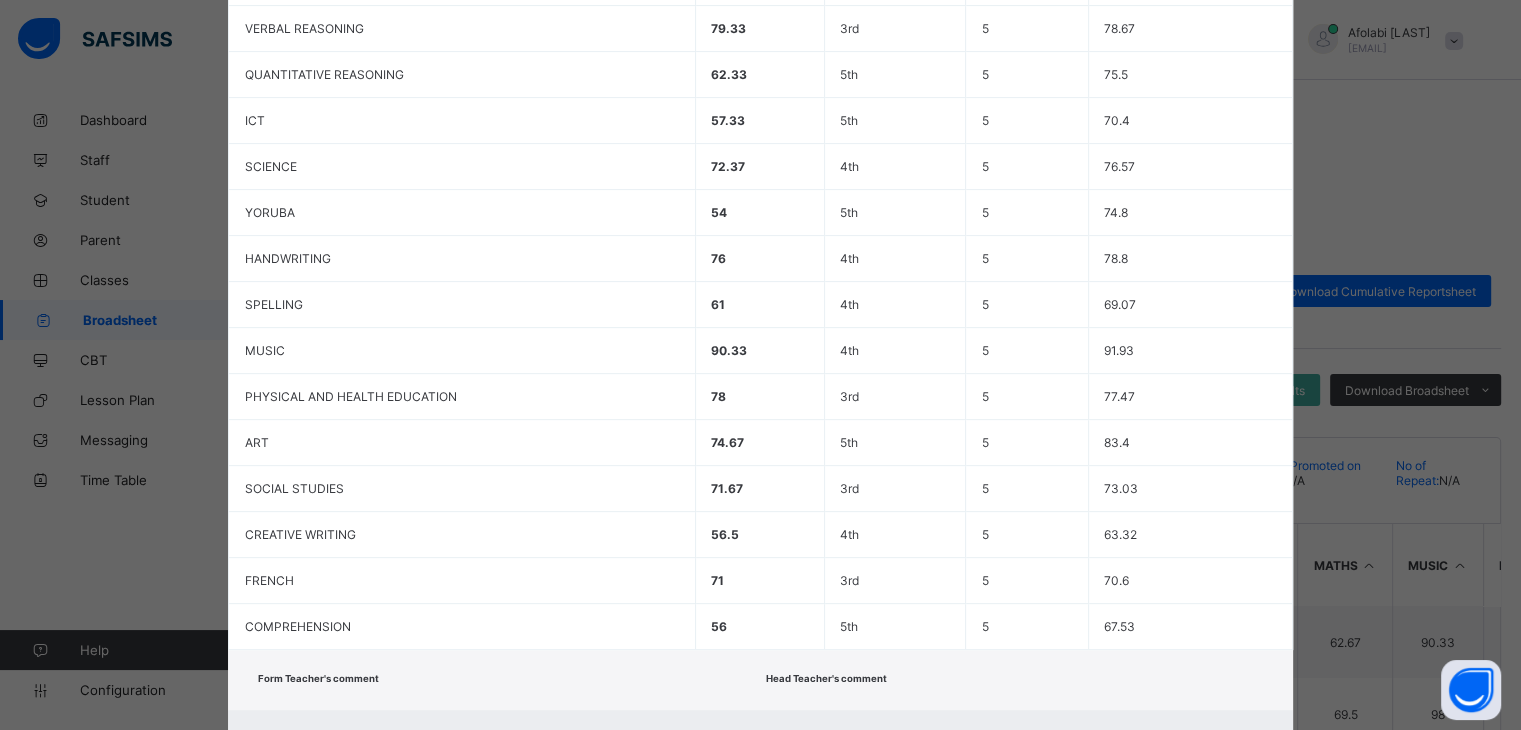 scroll, scrollTop: 762, scrollLeft: 0, axis: vertical 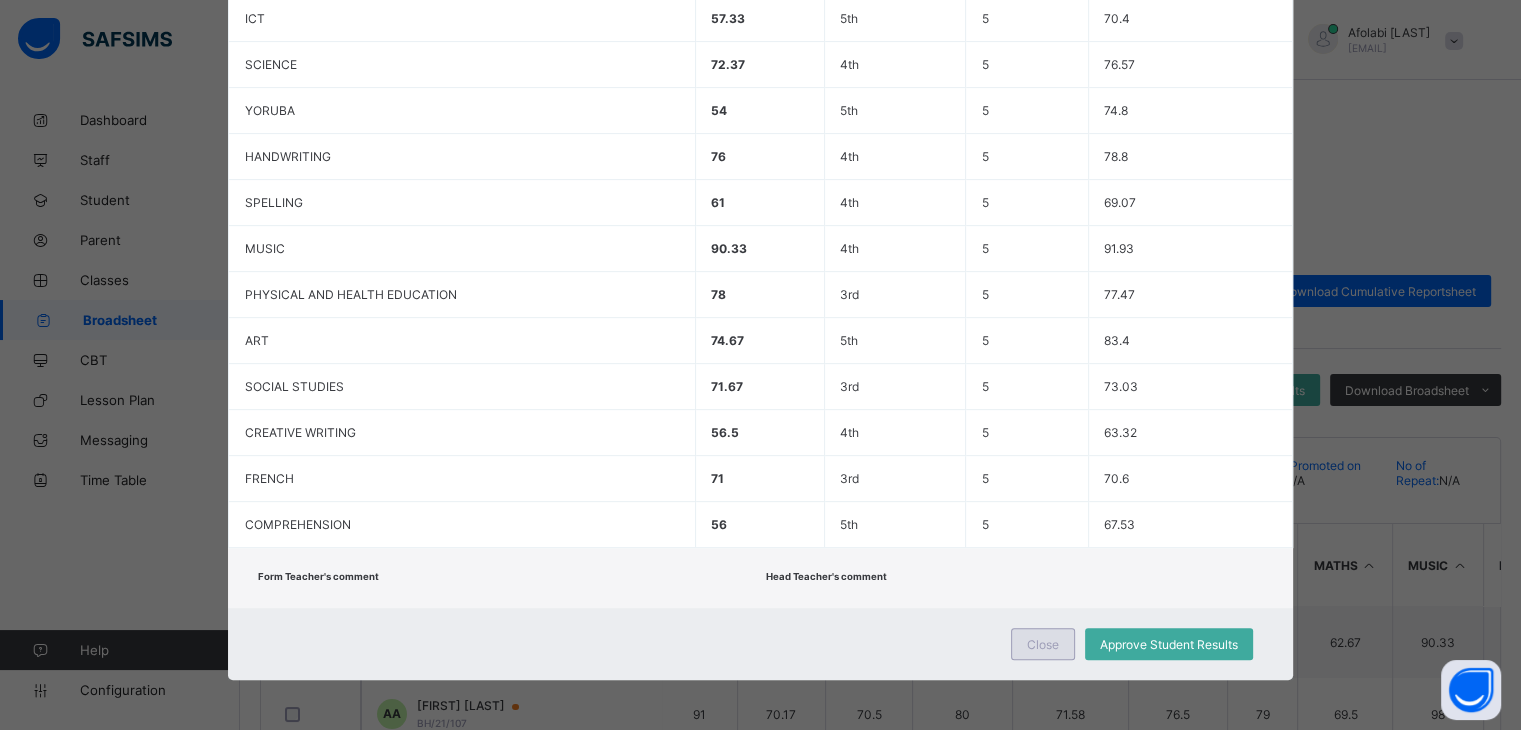 click on "Close" at bounding box center [1043, 644] 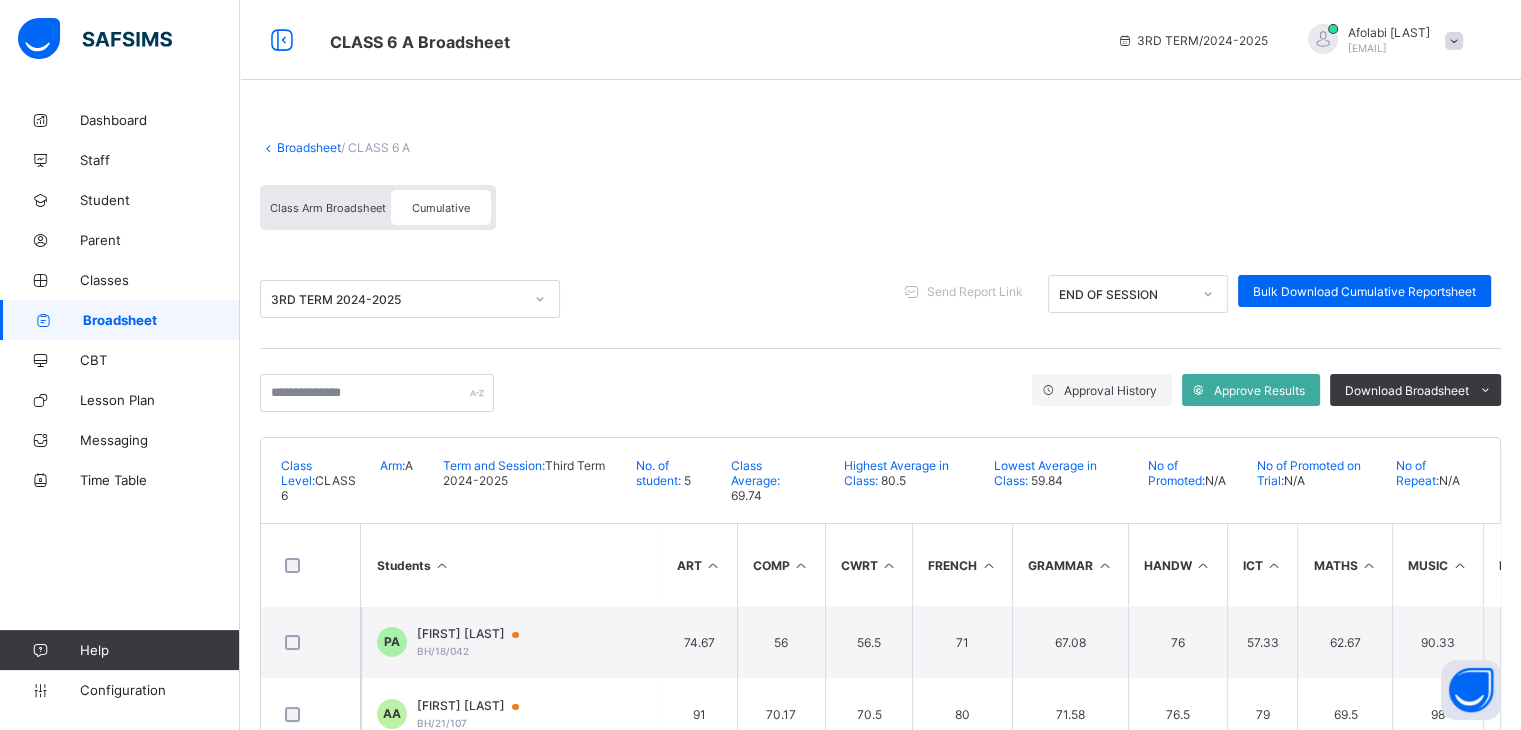 click on "Broadsheet" at bounding box center (161, 320) 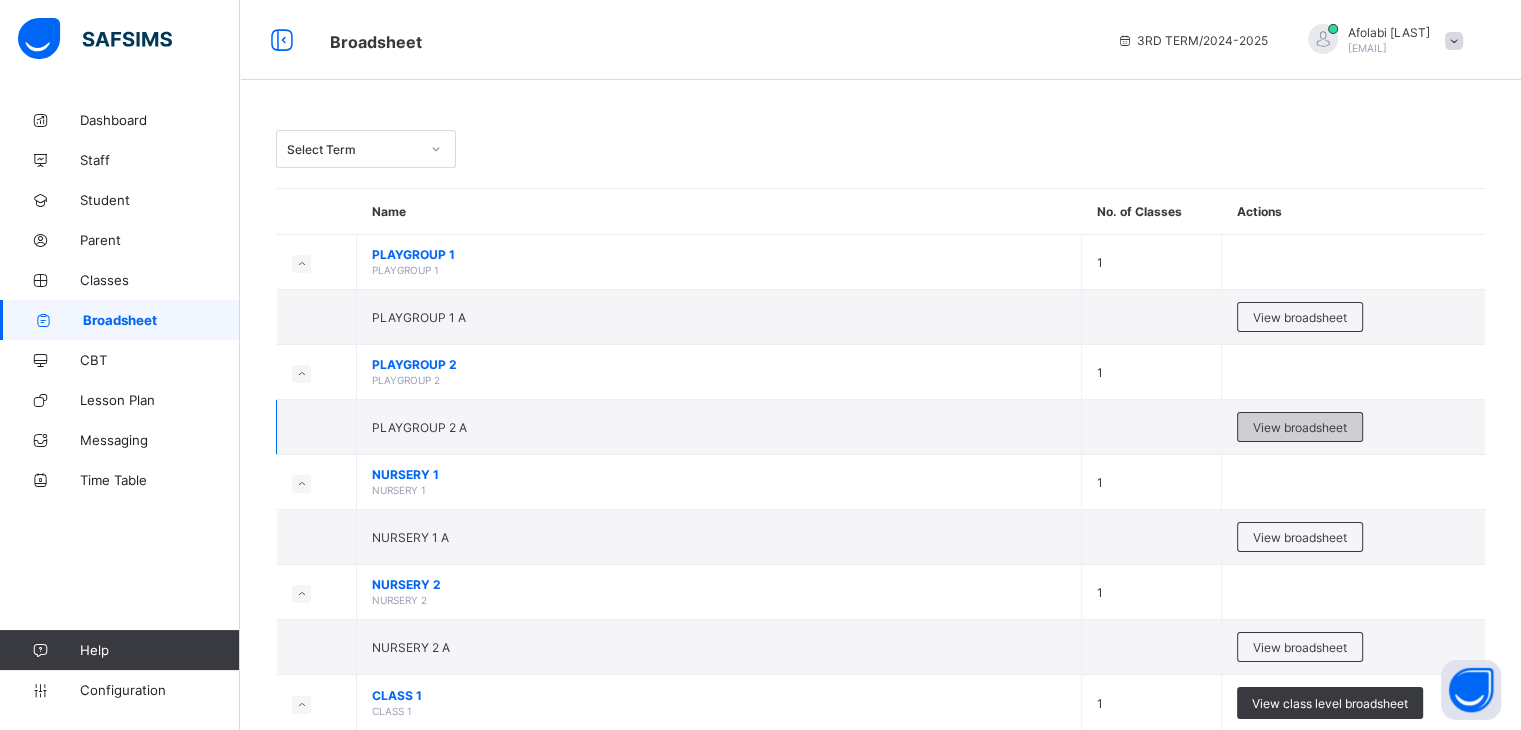 click on "View broadsheet" at bounding box center (1300, 427) 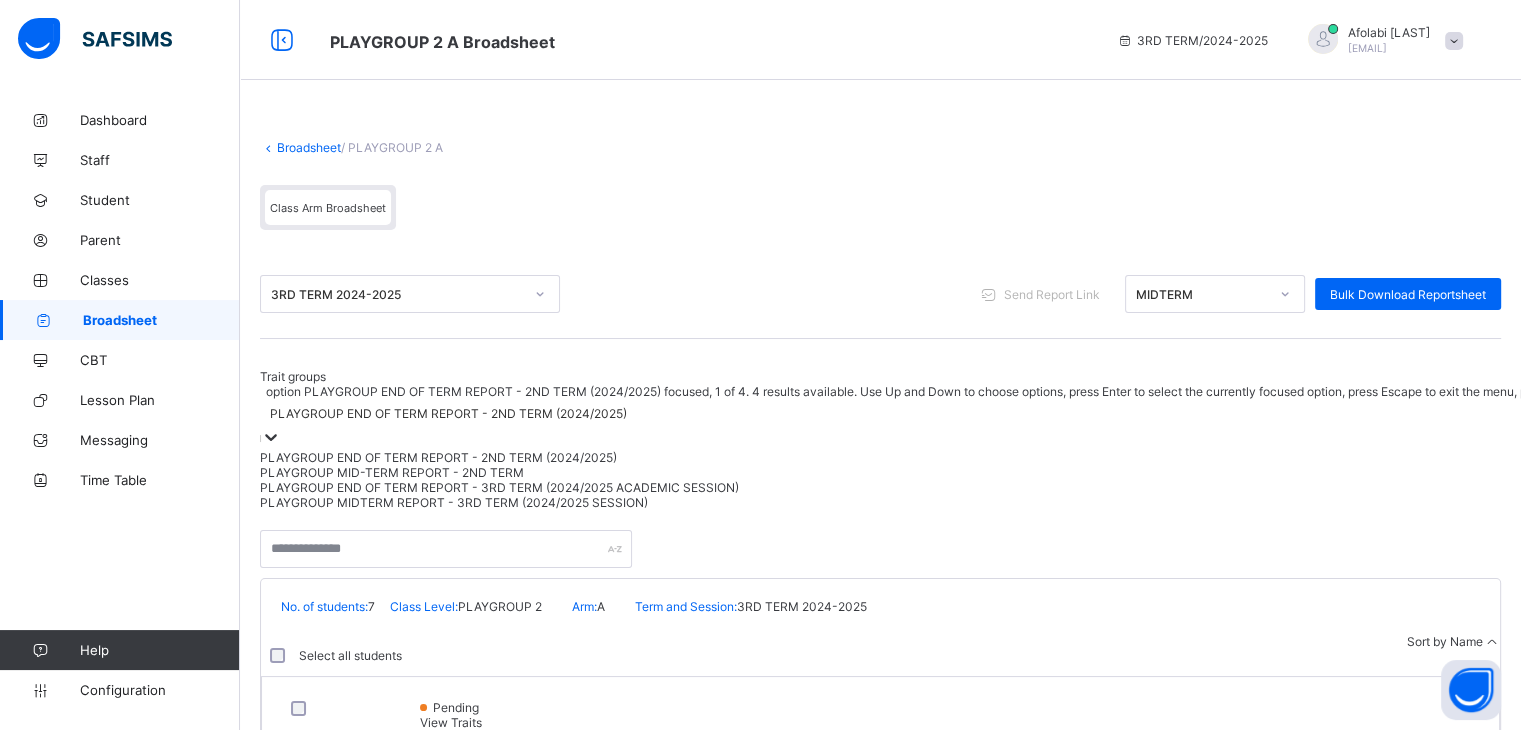click 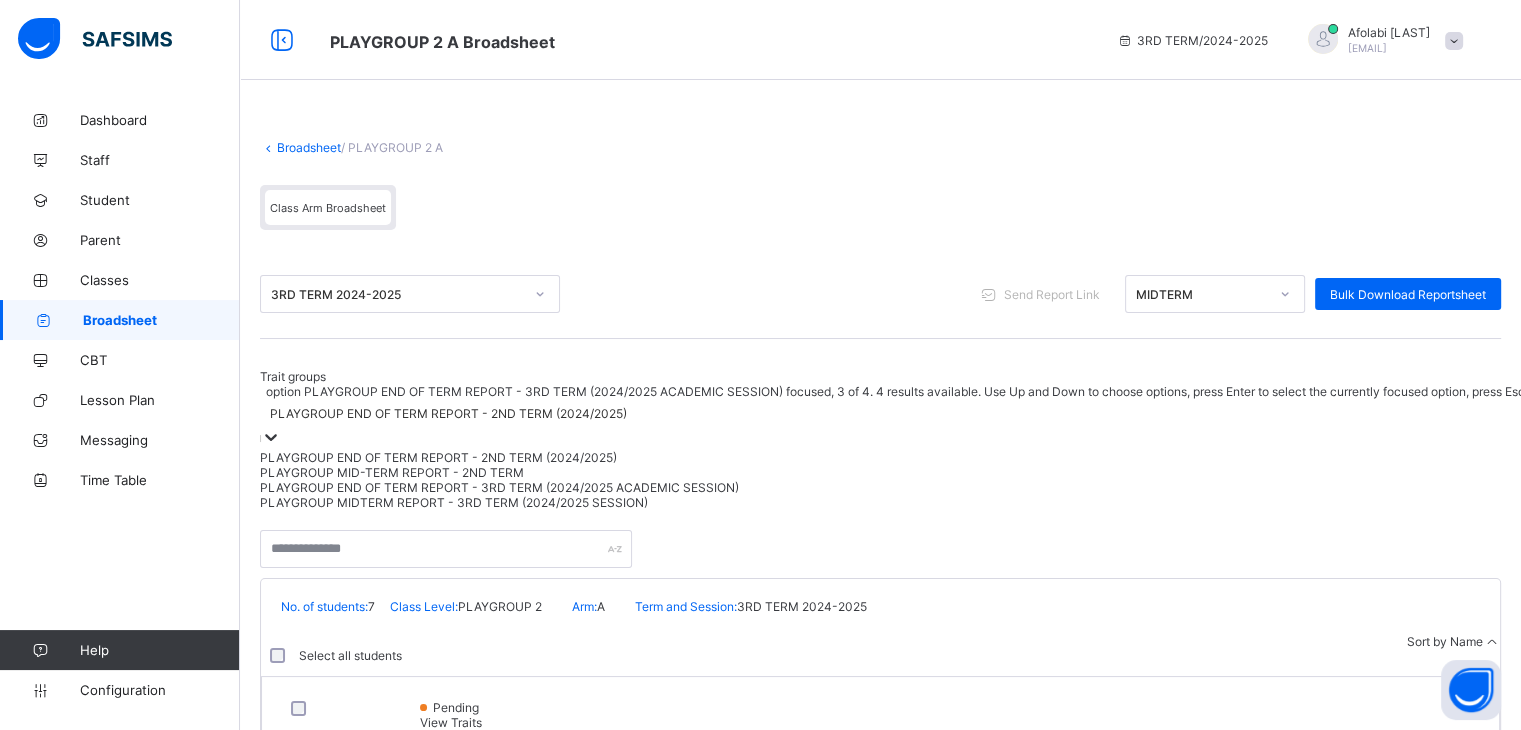 click on "PLAYGROUP END OF TERM REPORT - 3RD TERM (2024/2025 ACADEMIC SESSION)" at bounding box center [1086, 487] 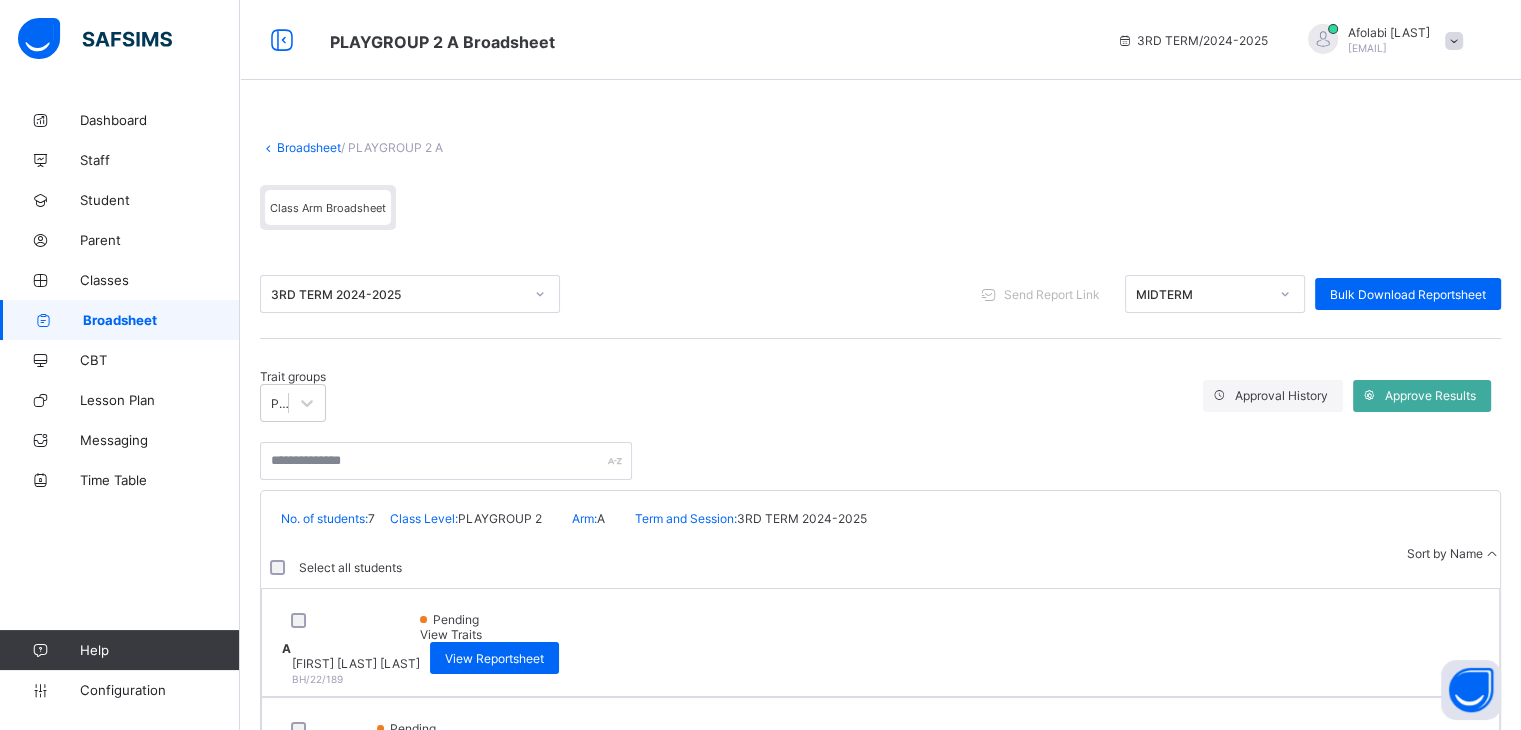 click 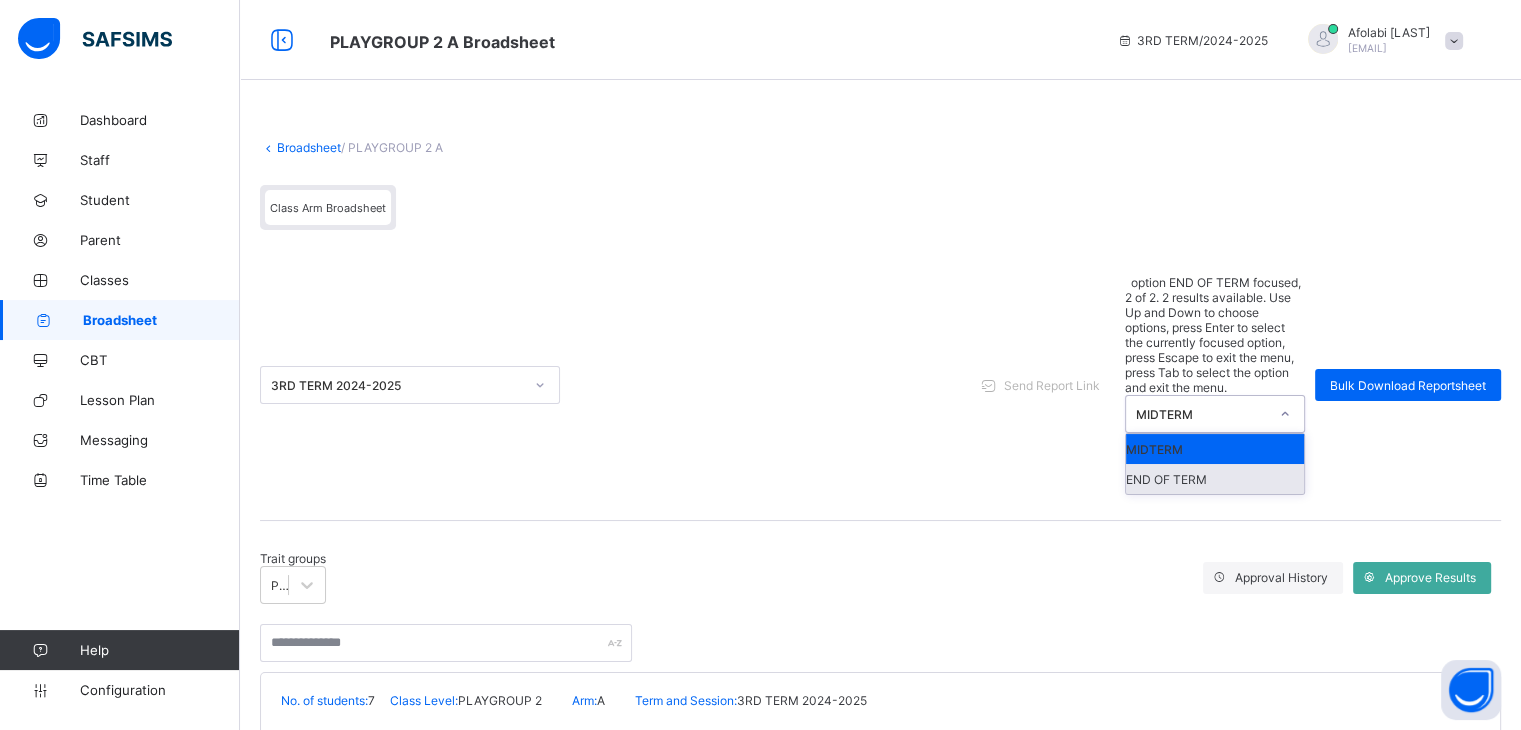 click on "END OF TERM" at bounding box center [1215, 479] 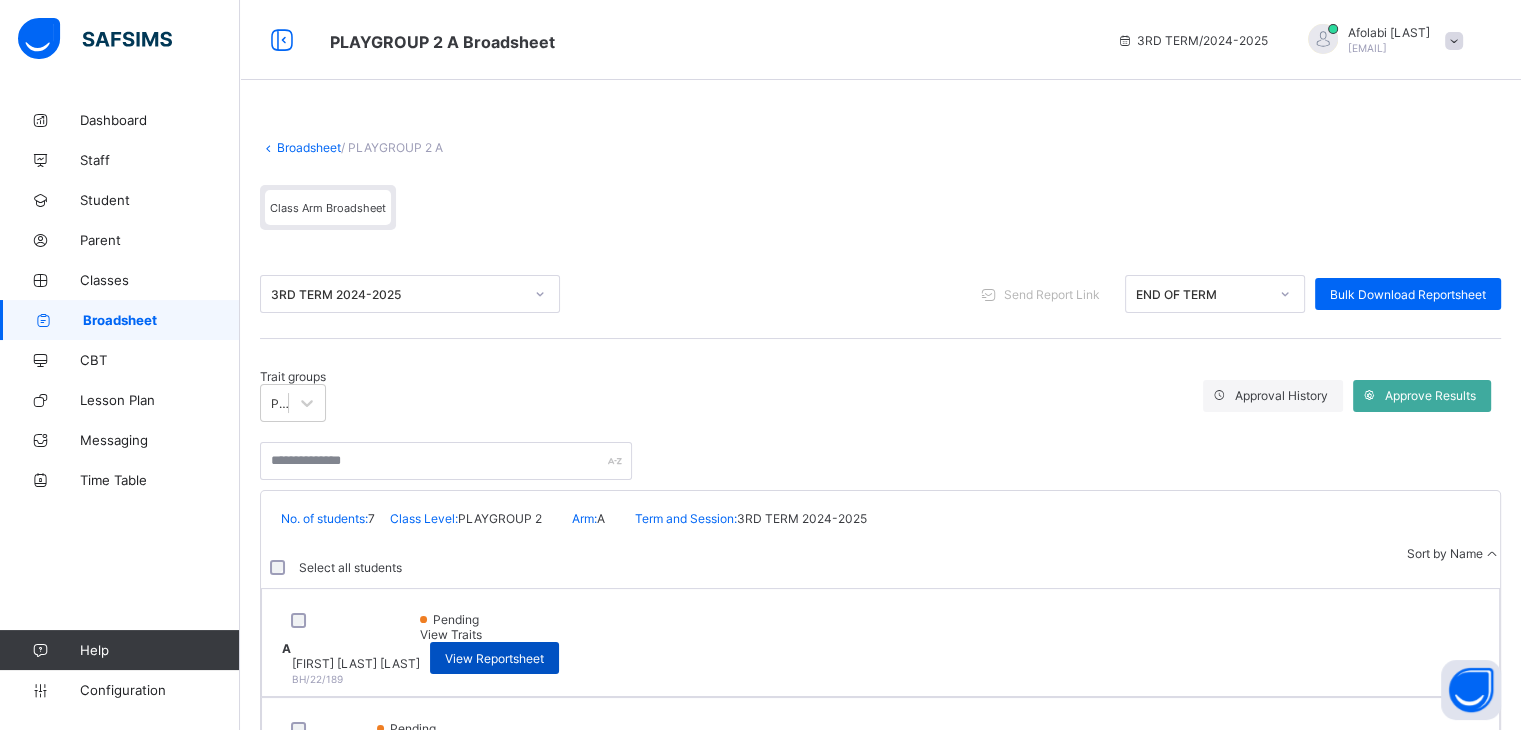 click on "View Reportsheet" at bounding box center (494, 658) 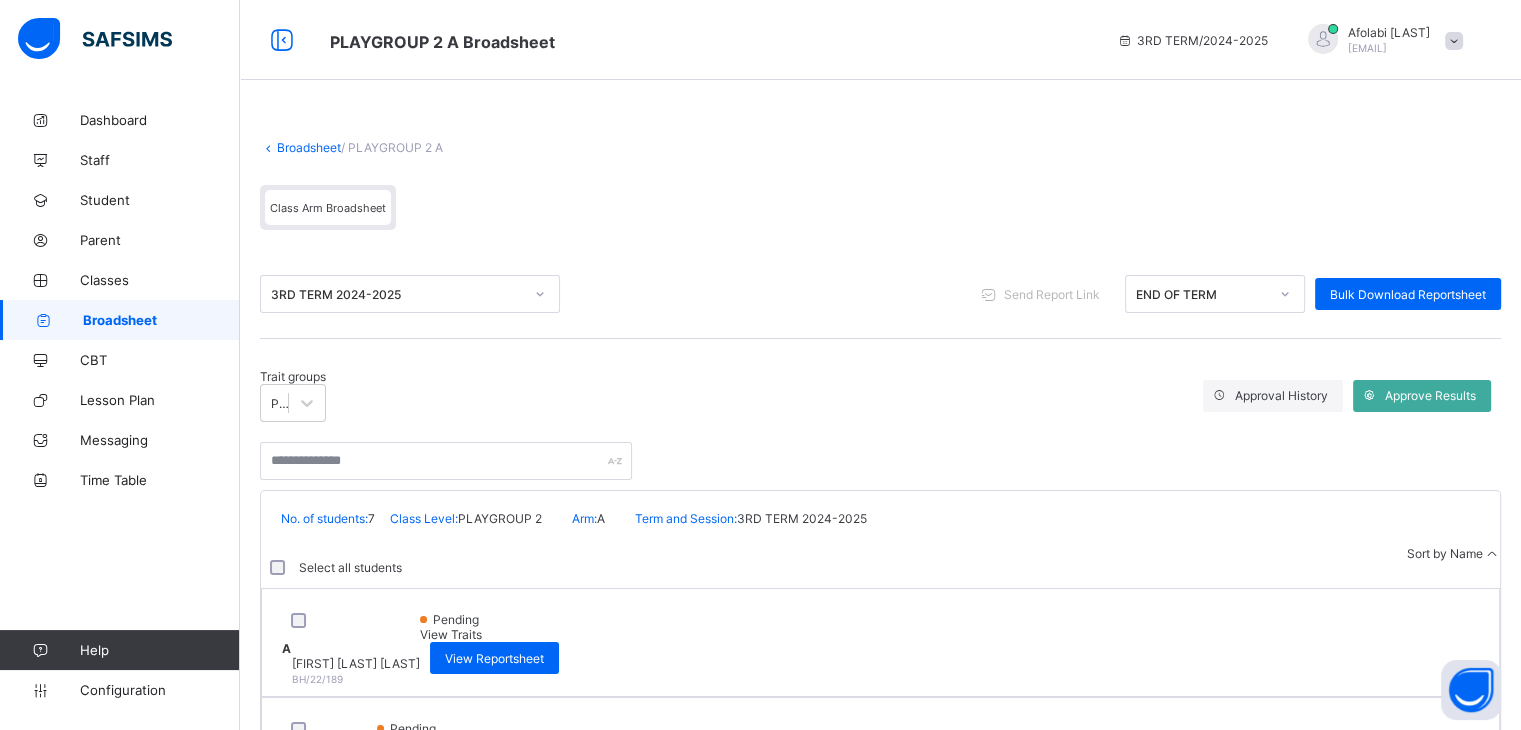 click on "View Reportsheet" at bounding box center [451, 767] 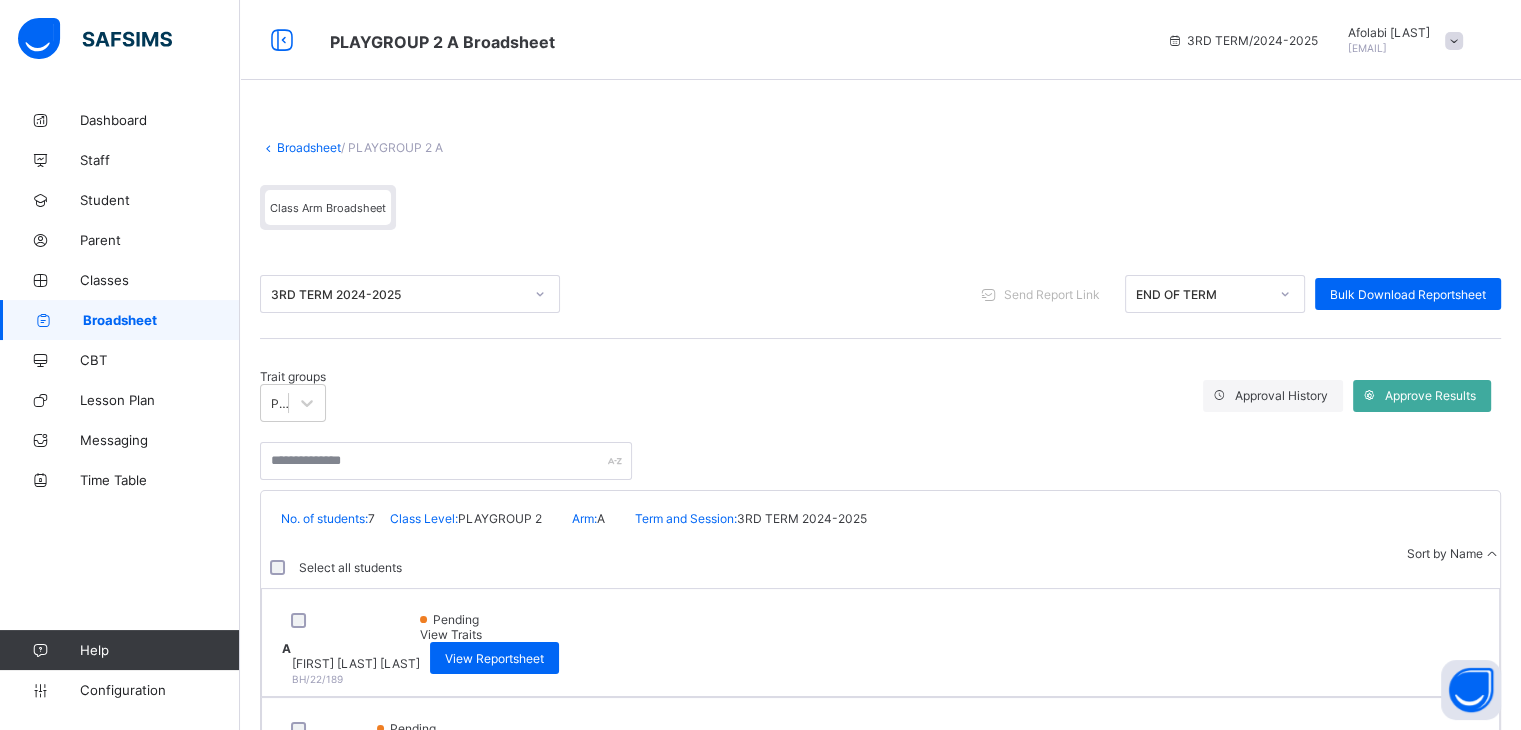 click on "Broadsheet" at bounding box center (161, 320) 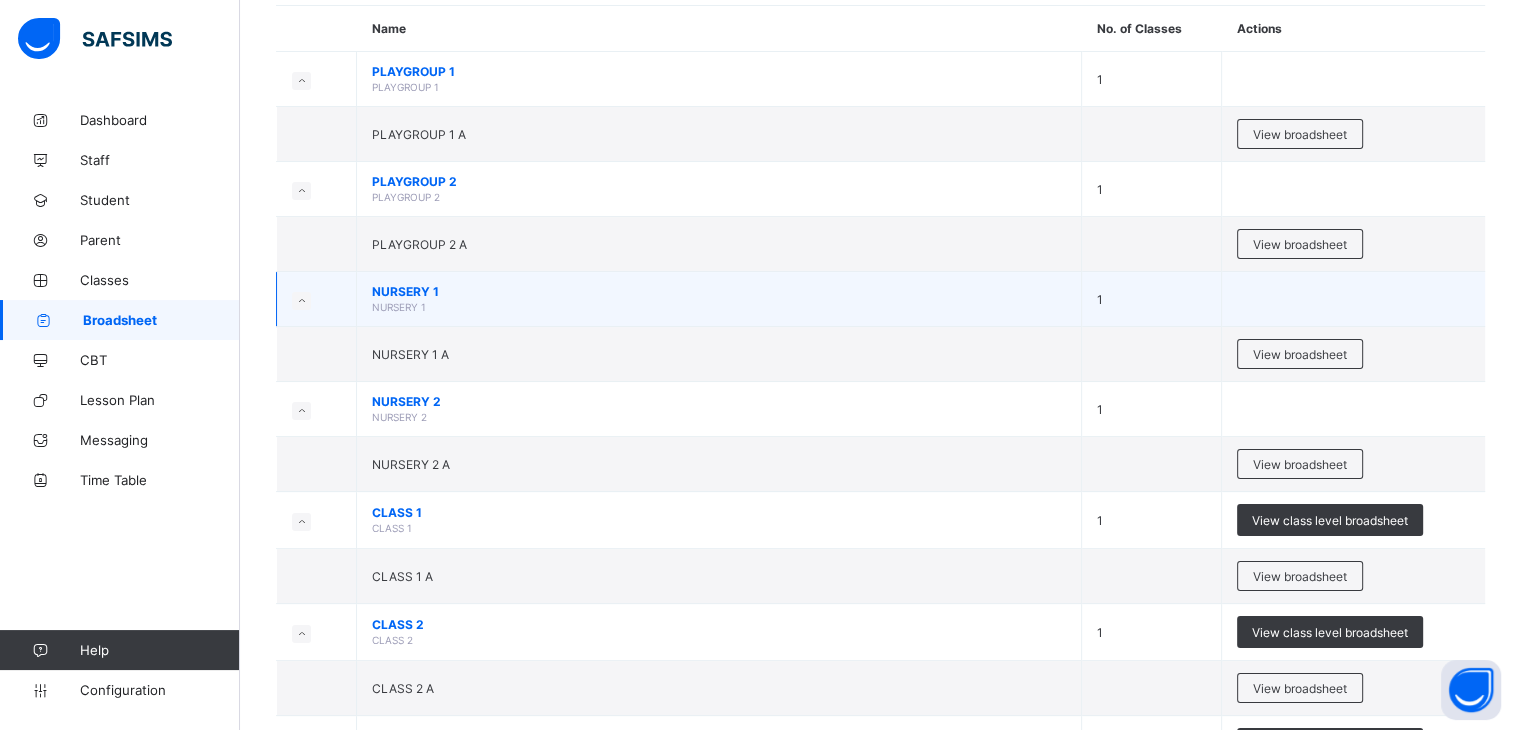 scroll, scrollTop: 184, scrollLeft: 0, axis: vertical 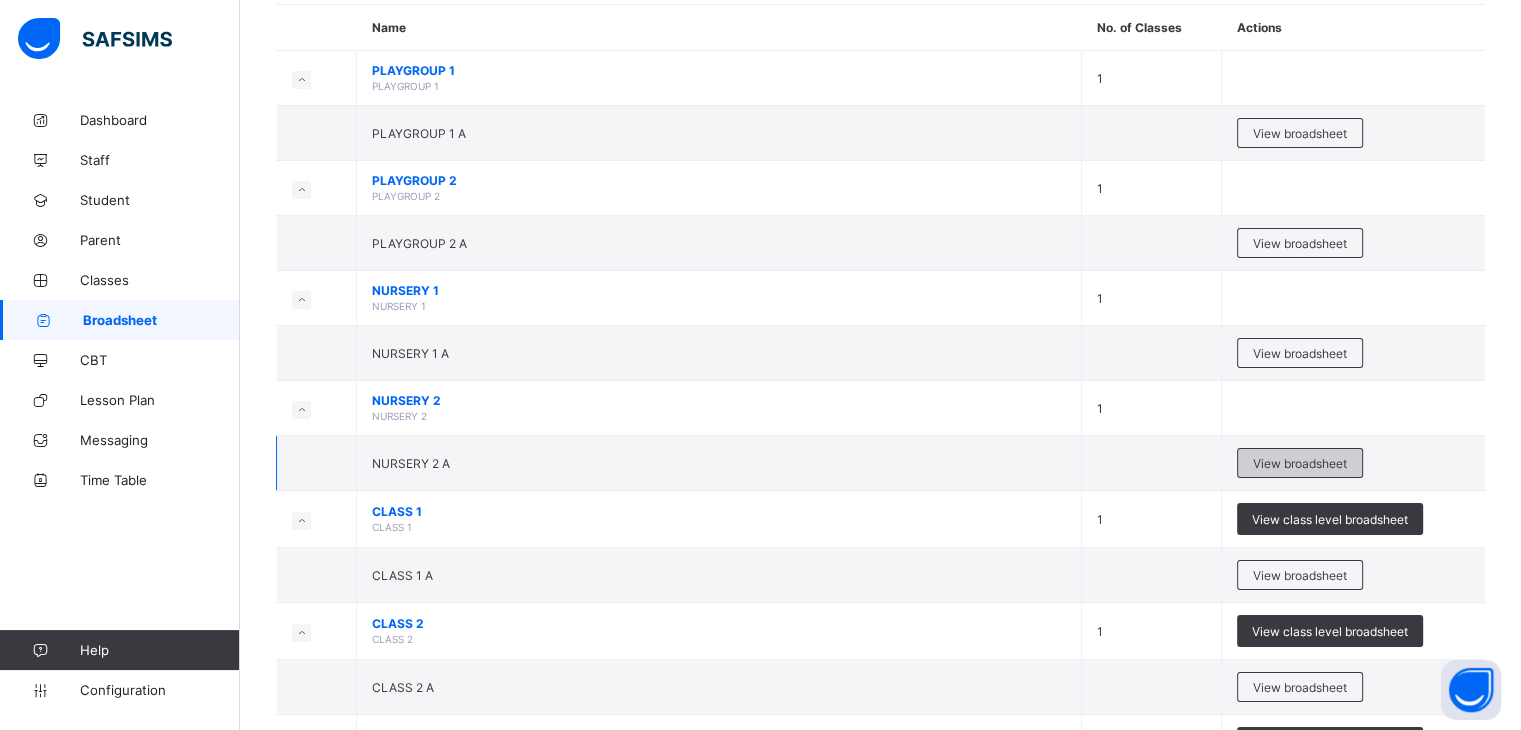 click on "View broadsheet" at bounding box center [1300, 463] 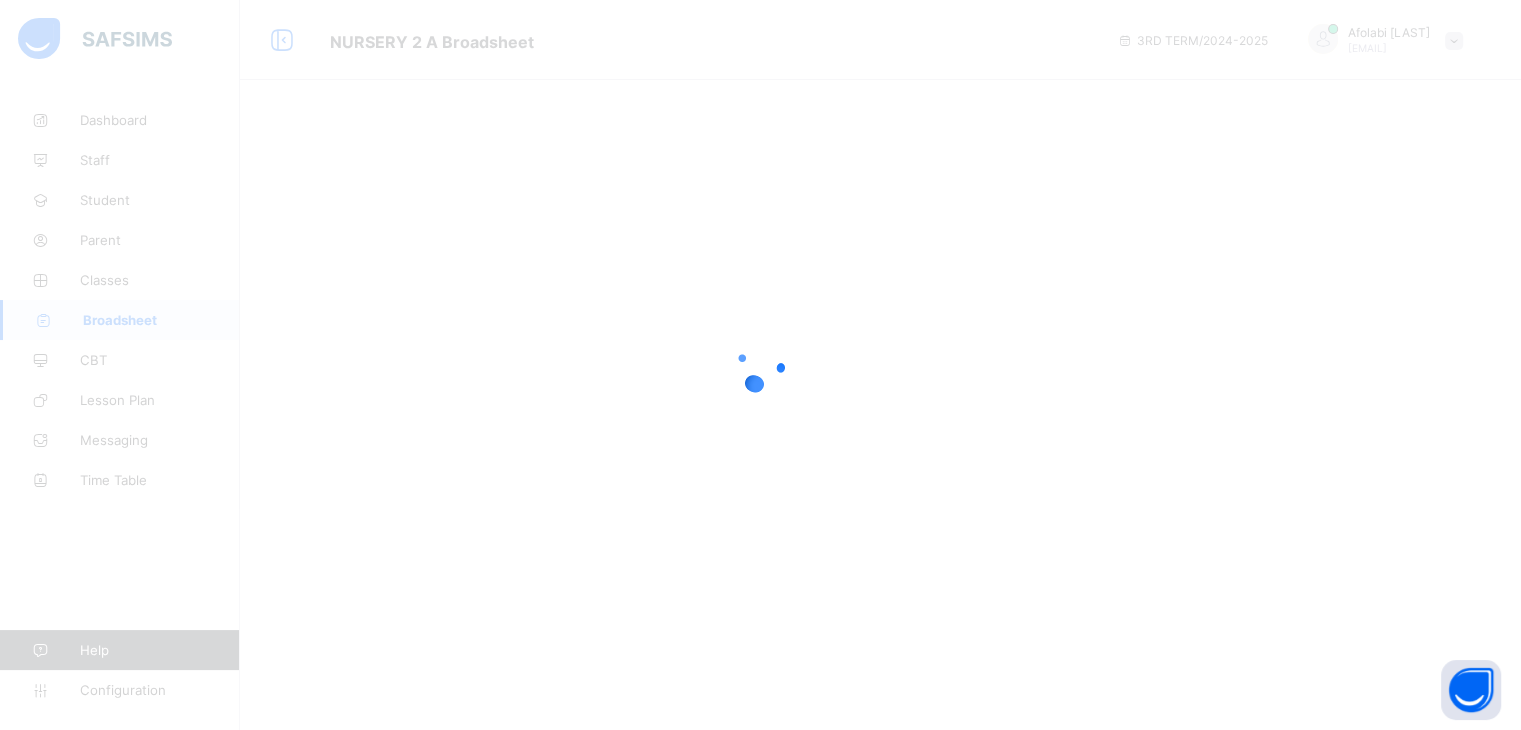 scroll, scrollTop: 0, scrollLeft: 0, axis: both 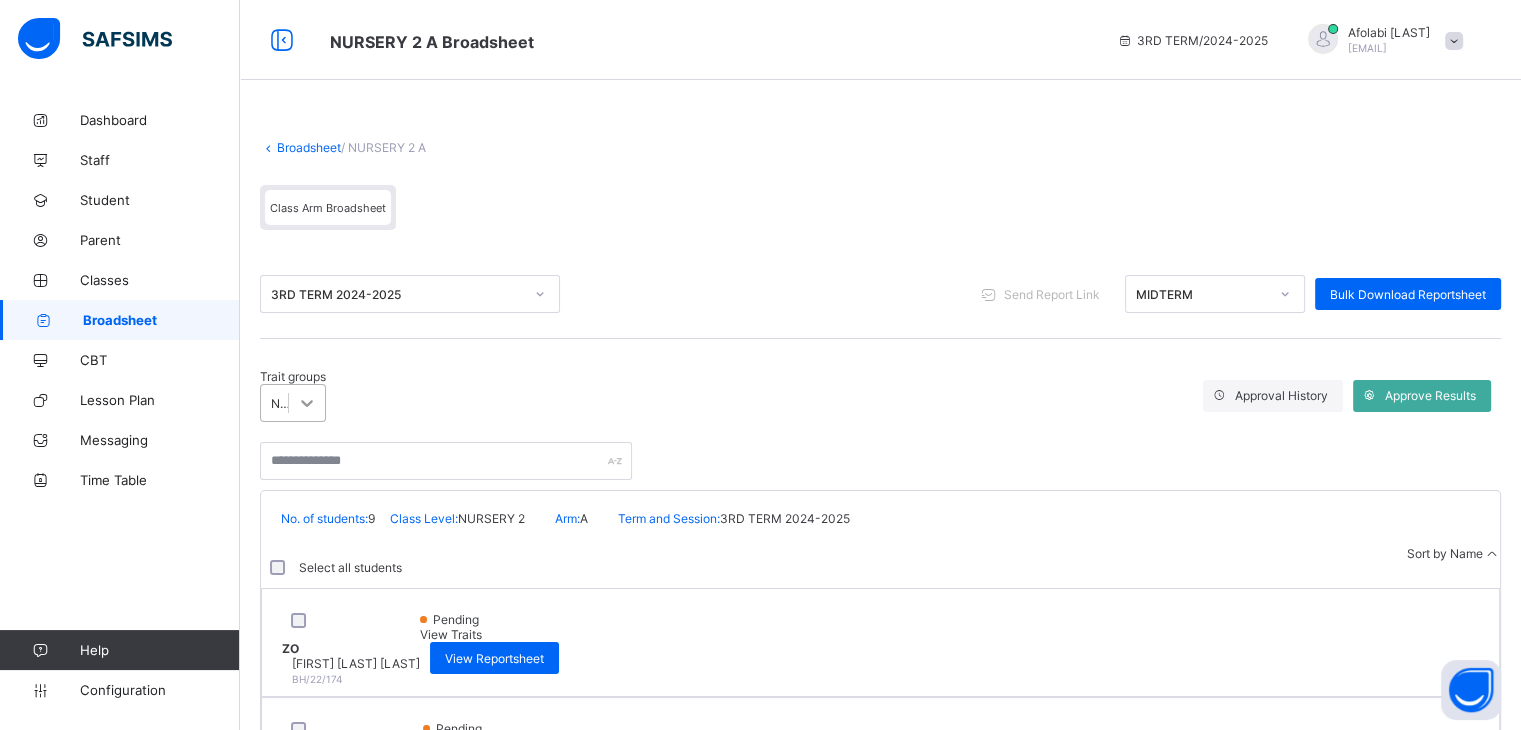 click 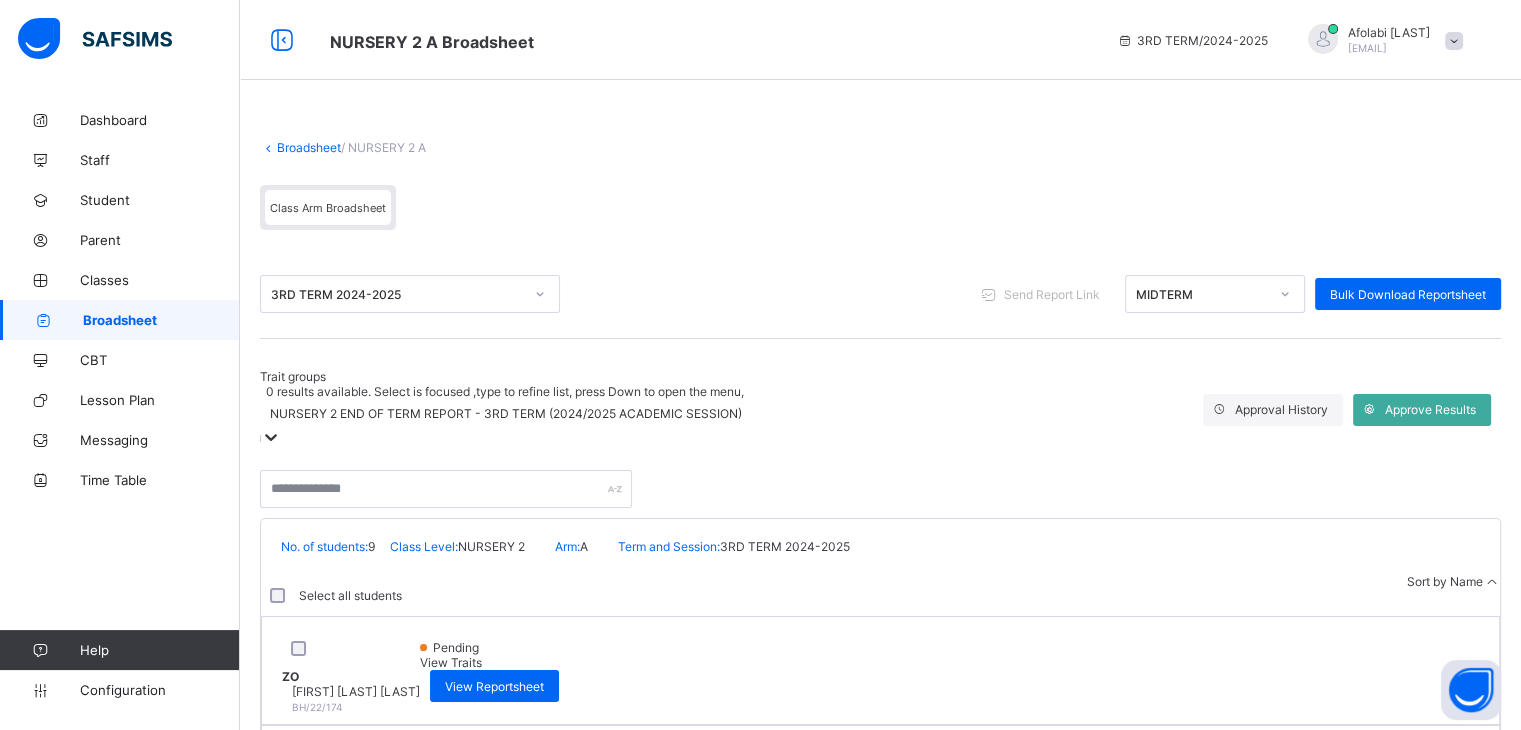 click at bounding box center [271, 438] 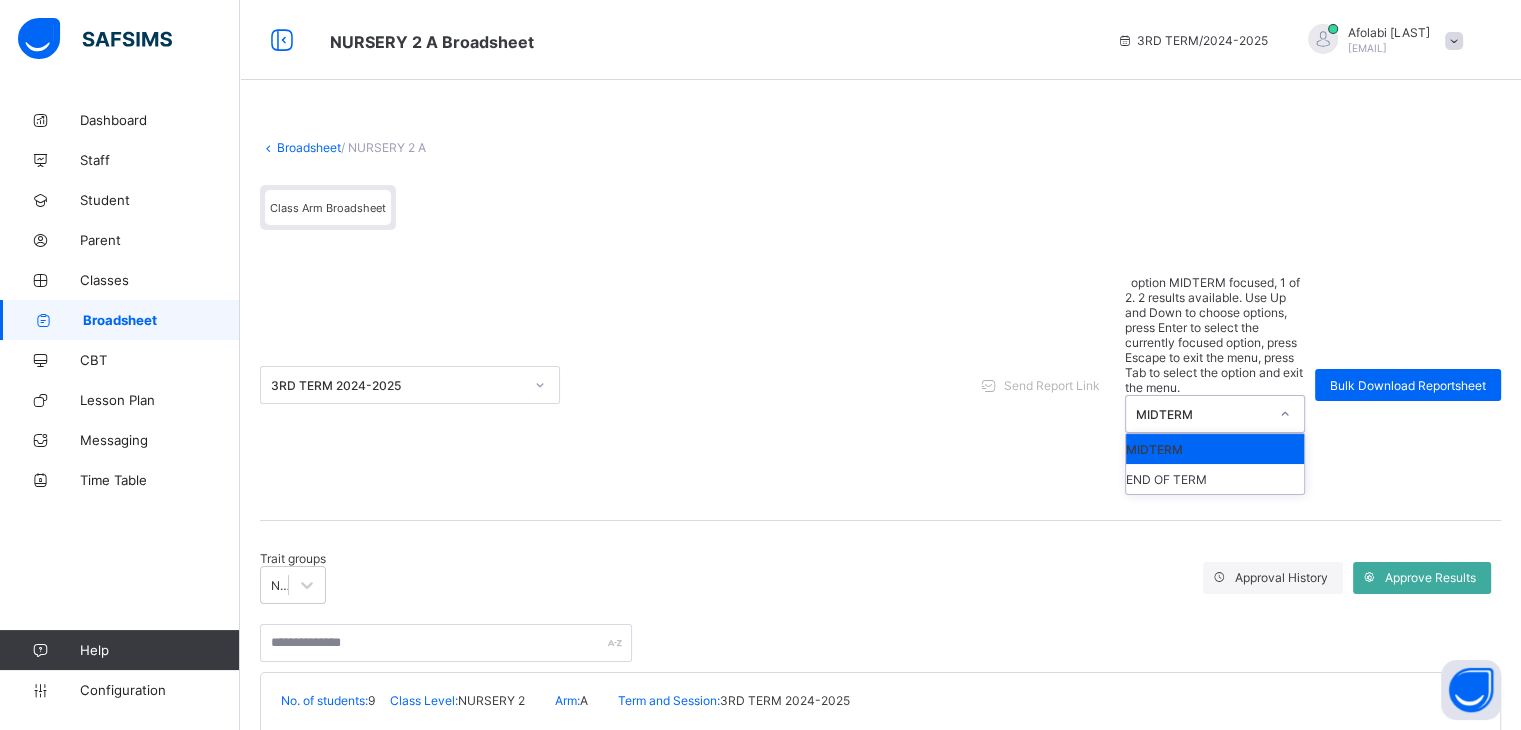 click at bounding box center [1285, 414] 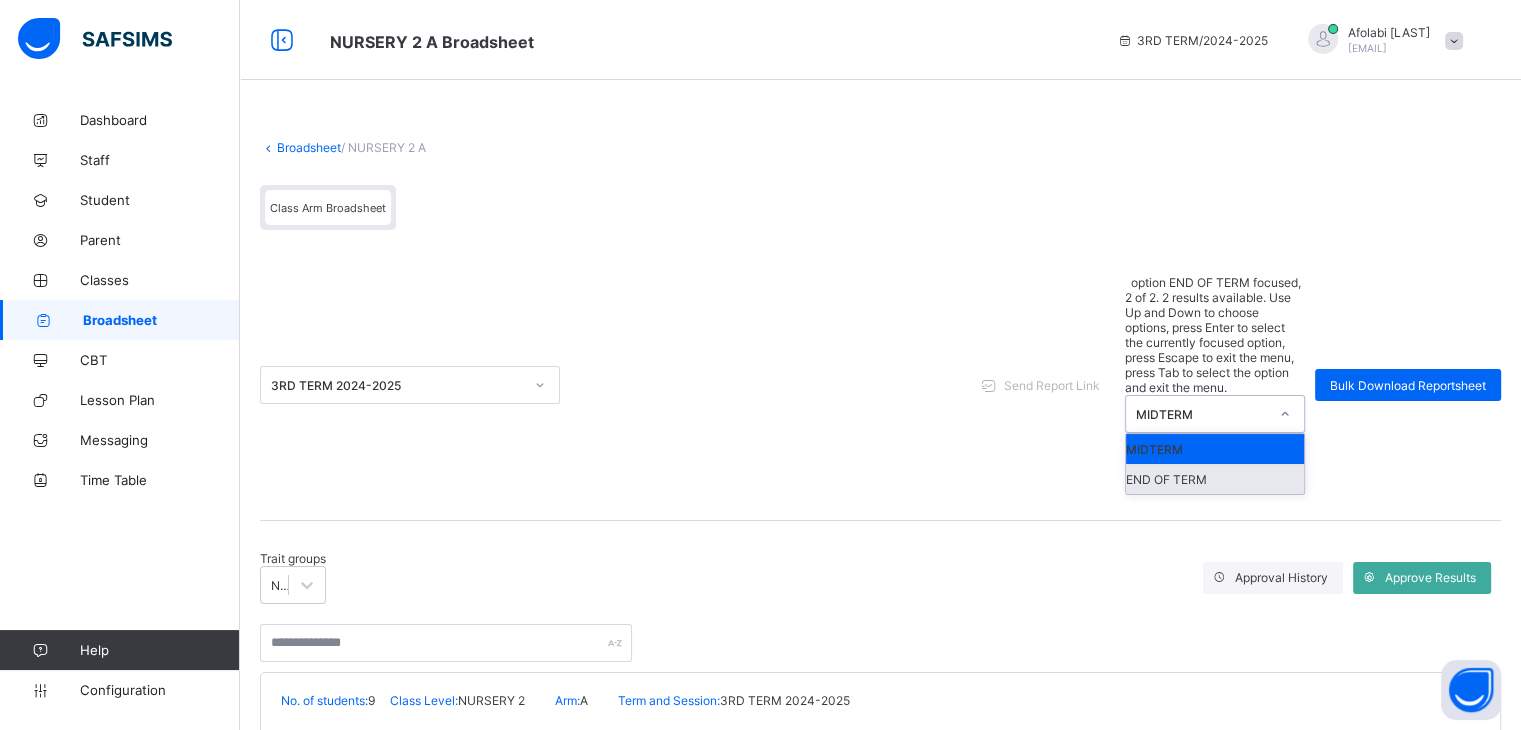 click on "END OF TERM" at bounding box center (1215, 479) 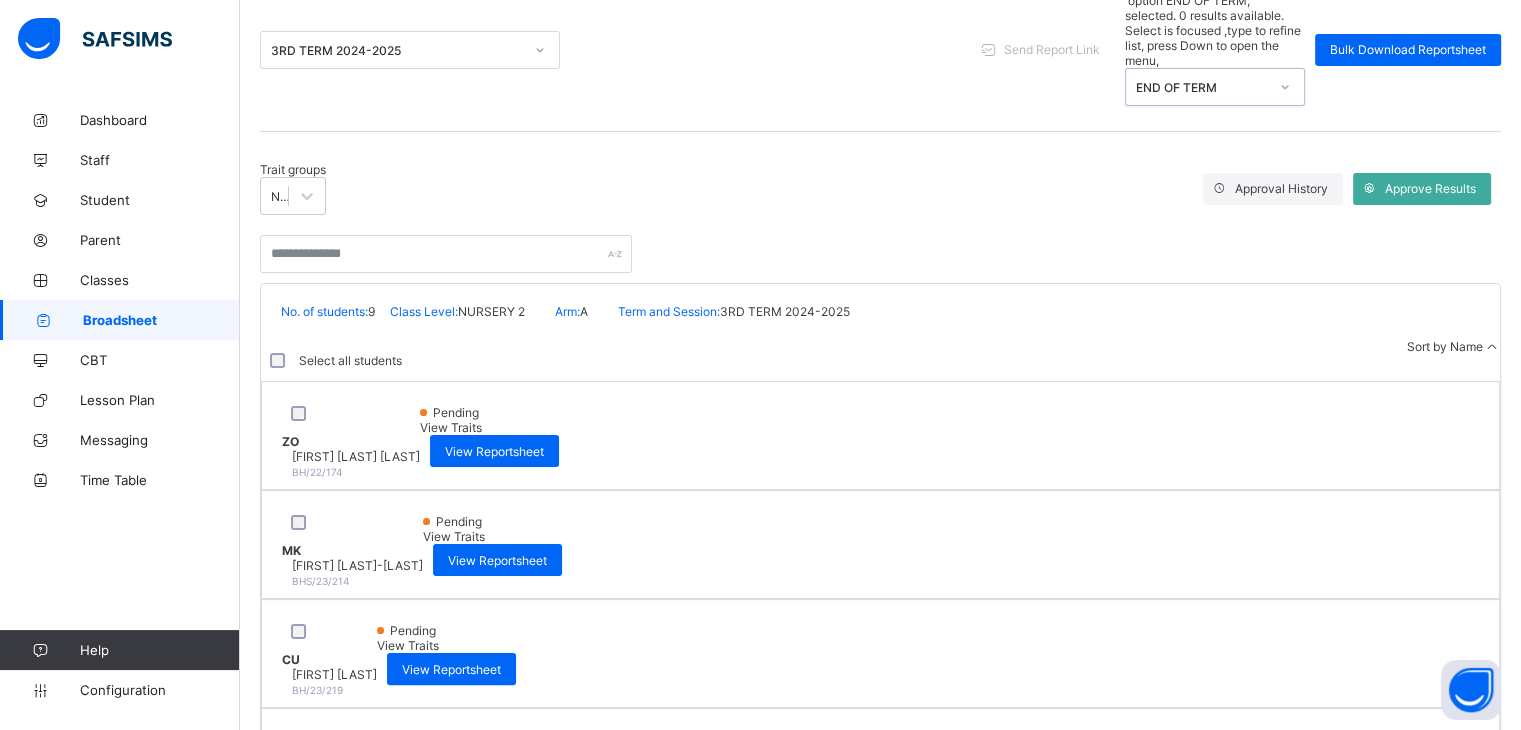 scroll, scrollTop: 283, scrollLeft: 0, axis: vertical 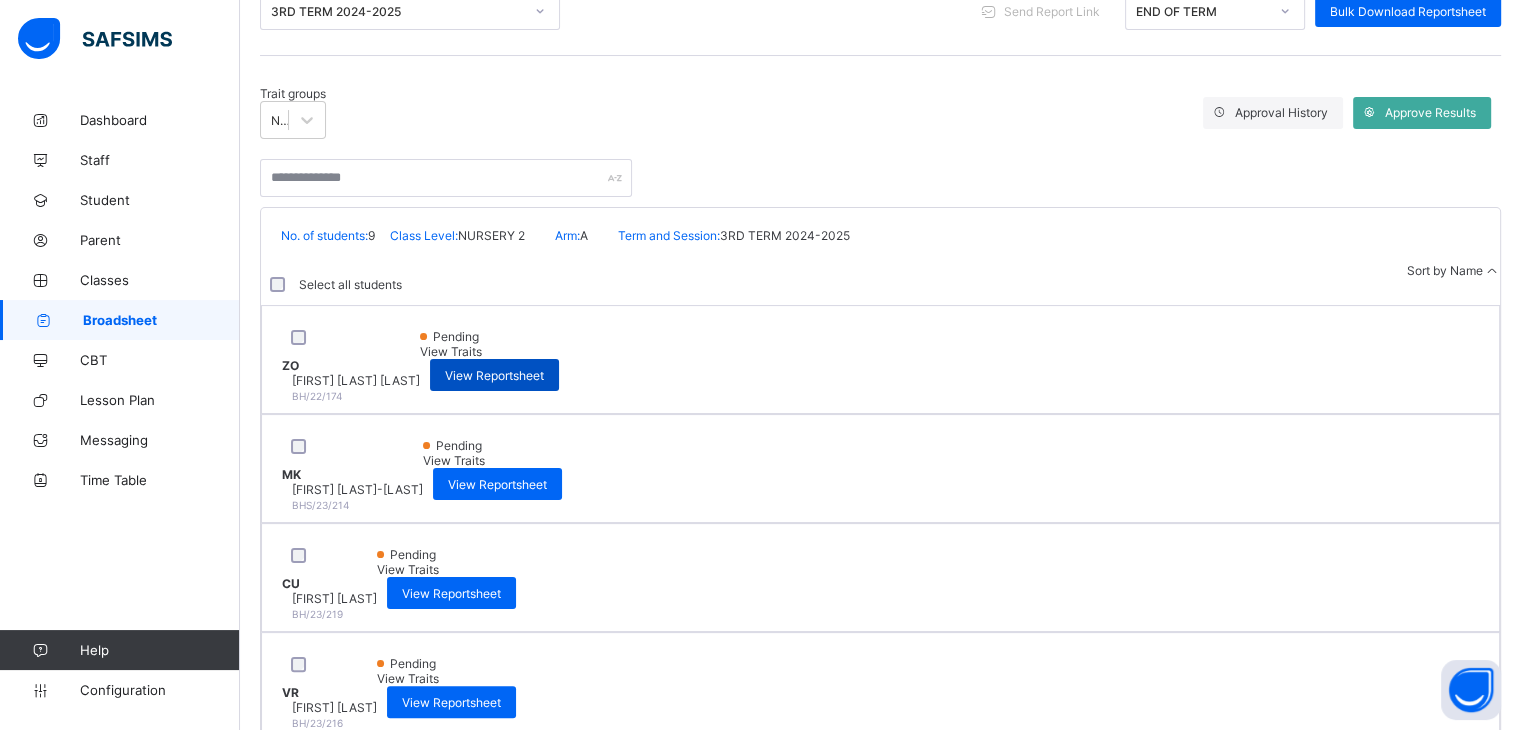 click on "View Reportsheet" at bounding box center (494, 375) 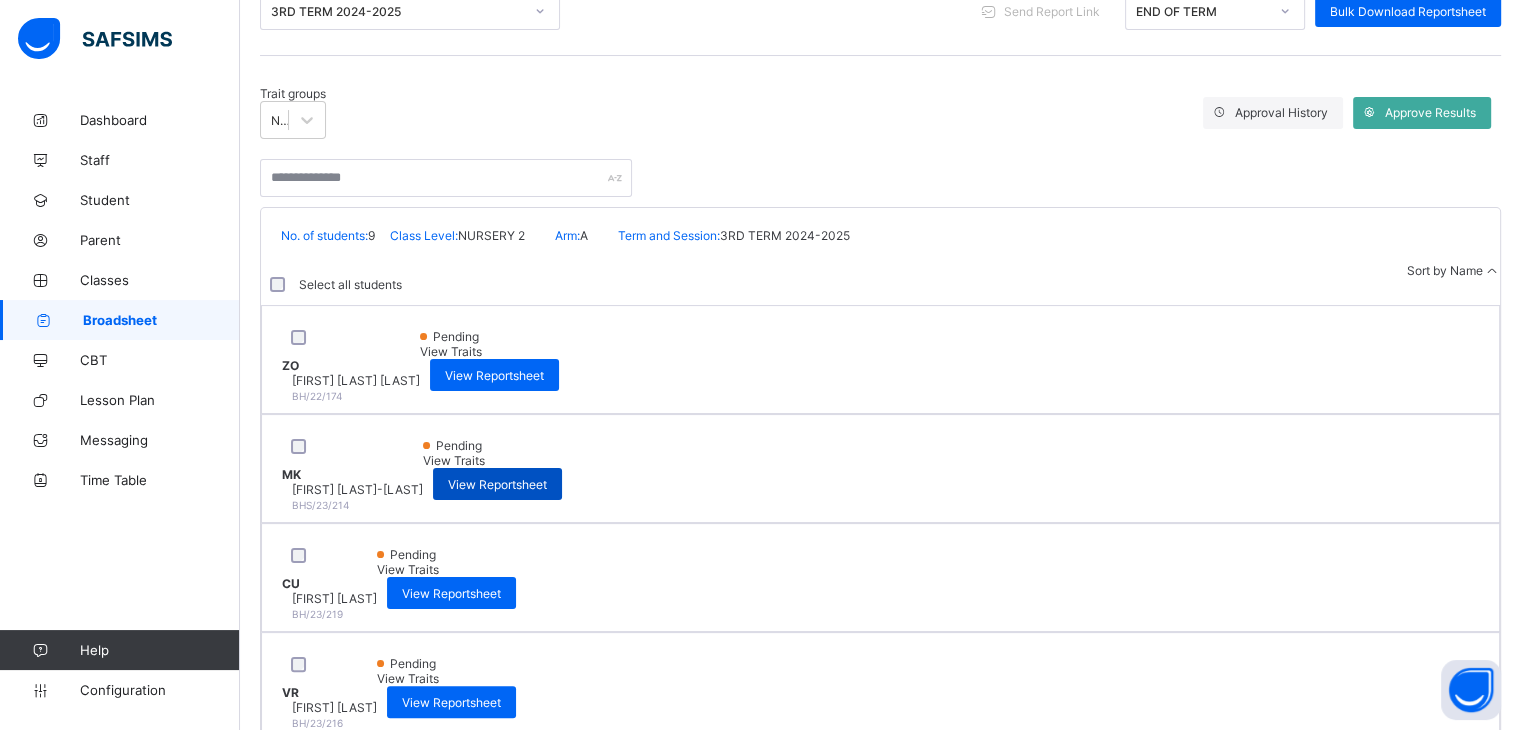 click on "View Reportsheet" at bounding box center [497, 484] 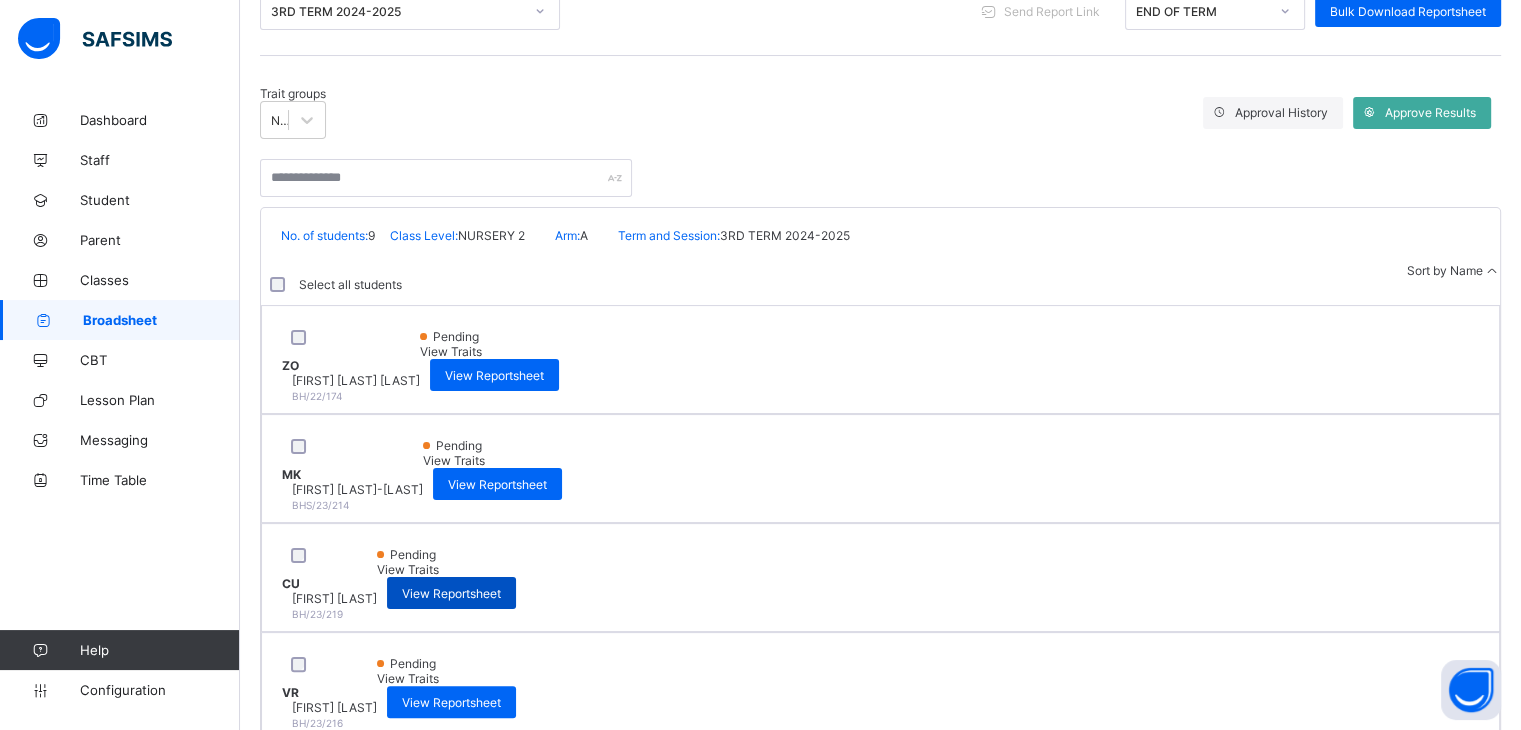 click on "View Reportsheet" at bounding box center (451, 593) 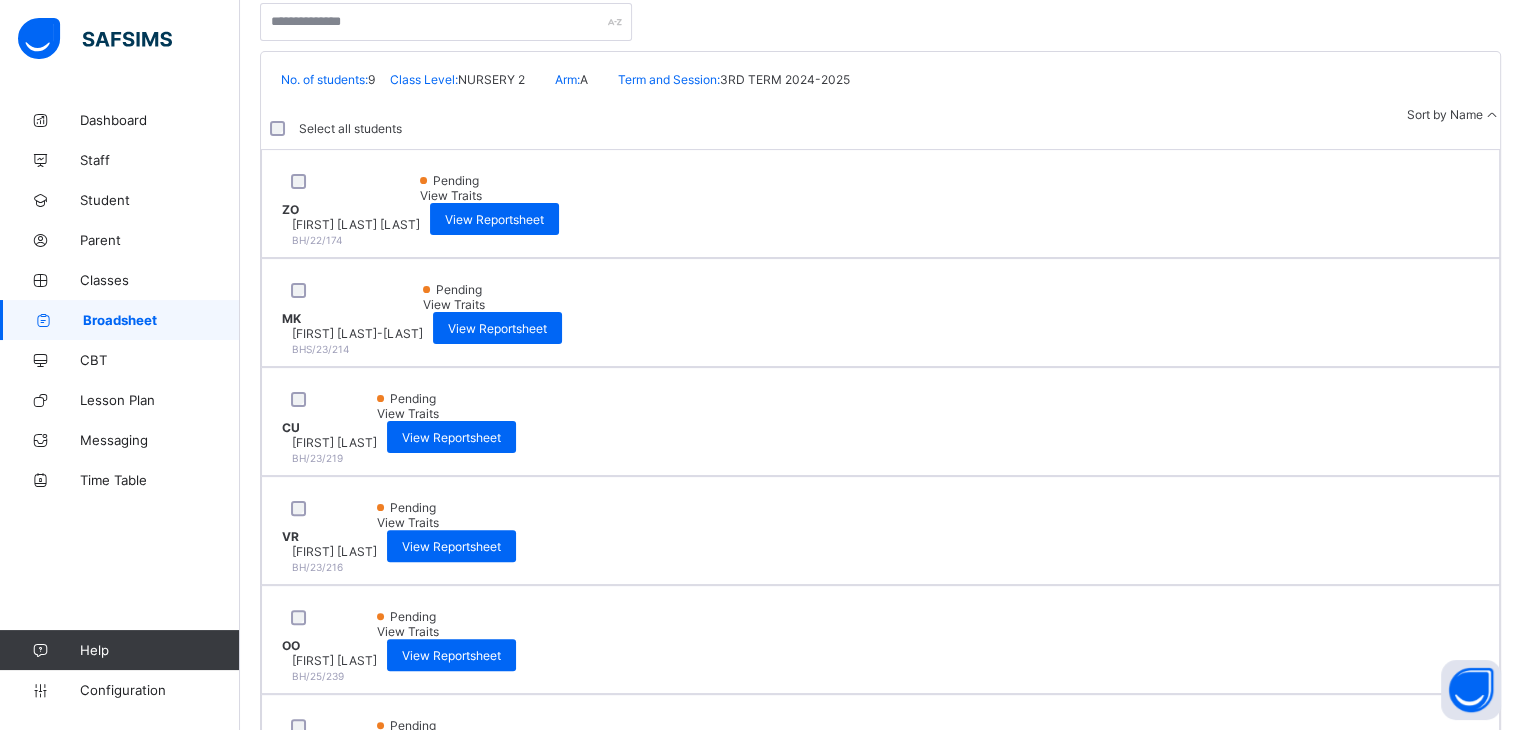 scroll, scrollTop: 456, scrollLeft: 0, axis: vertical 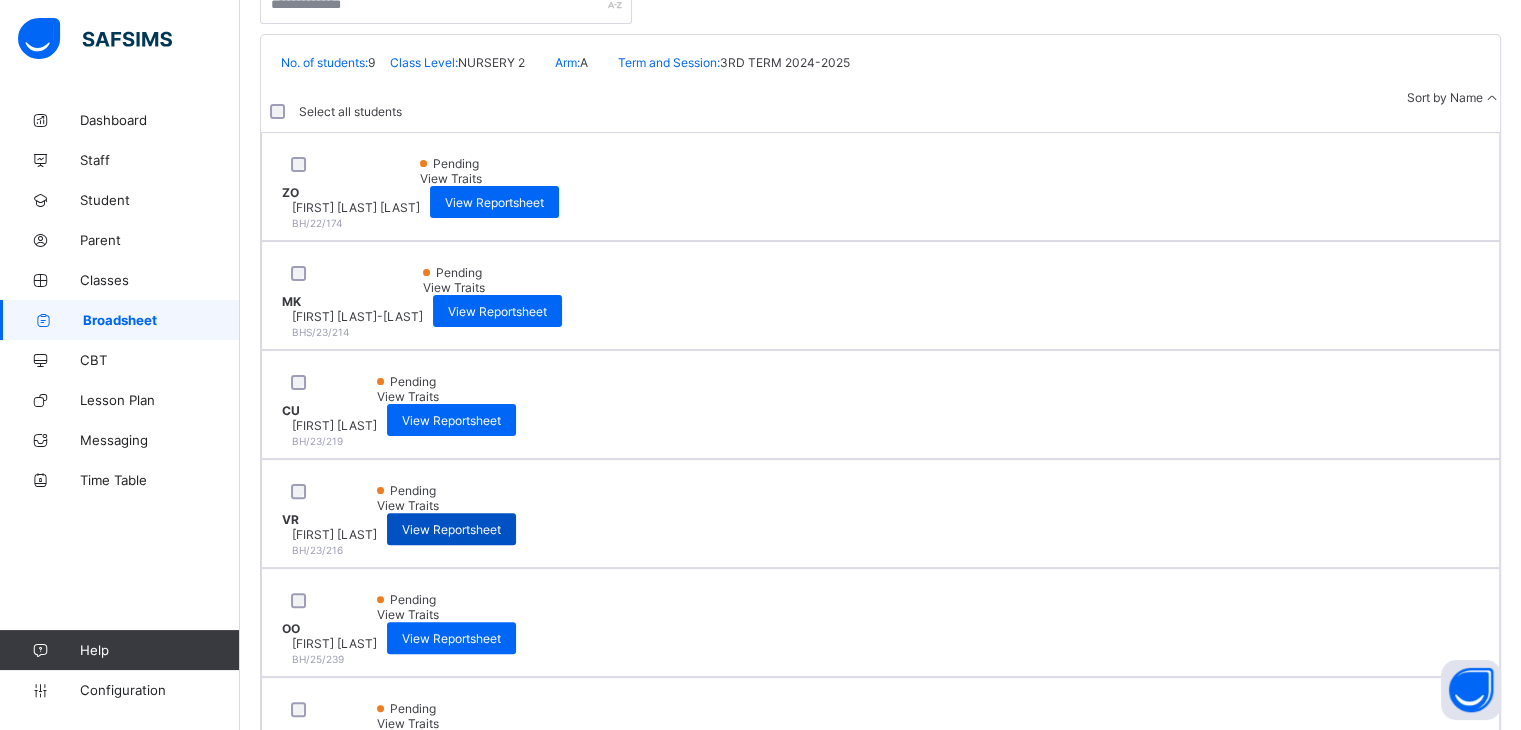 click on "View Reportsheet" at bounding box center [451, 529] 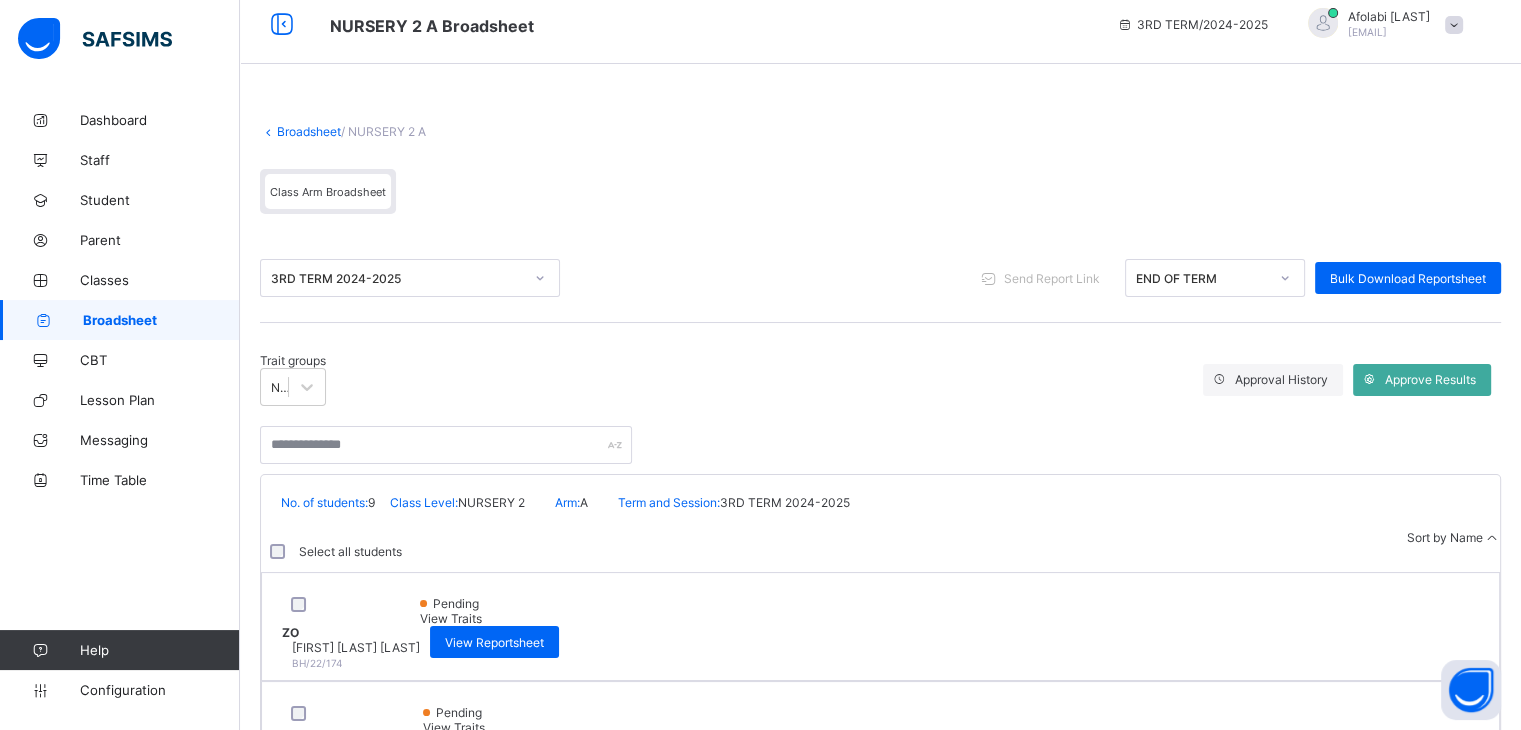 scroll, scrollTop: 15, scrollLeft: 0, axis: vertical 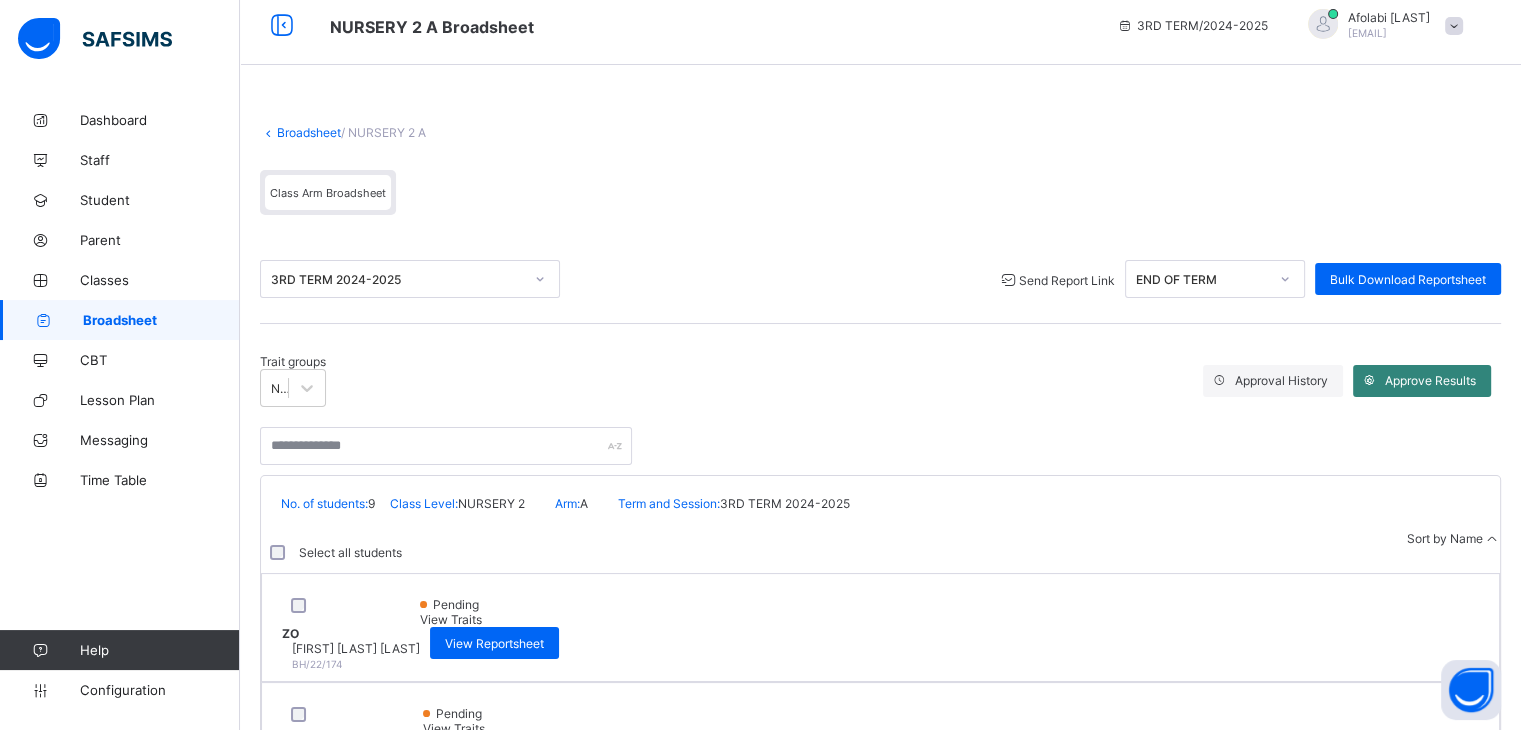 click on "Approve Results" at bounding box center (1430, 380) 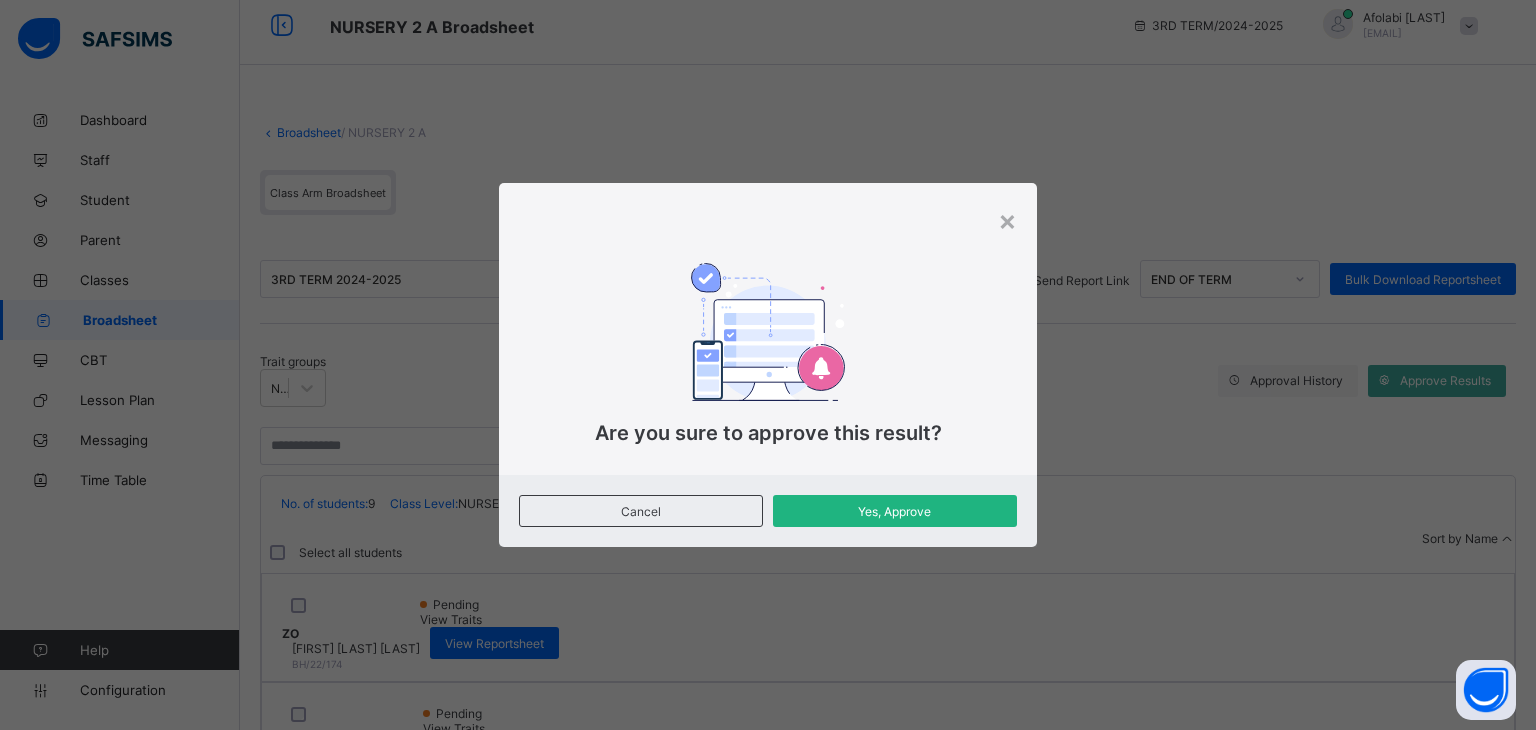 click on "Yes, Approve" at bounding box center (895, 511) 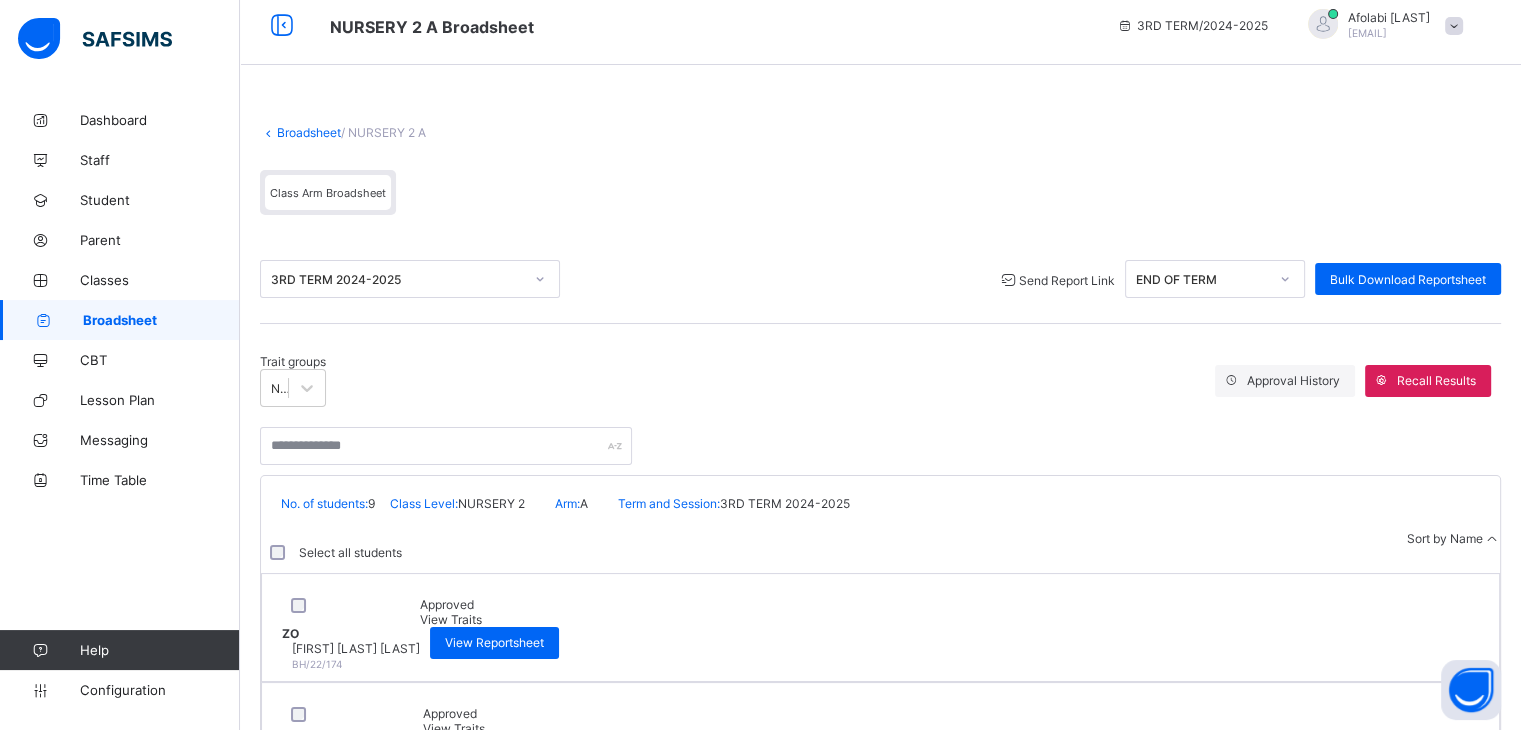 click on "Broadsheet" at bounding box center (161, 320) 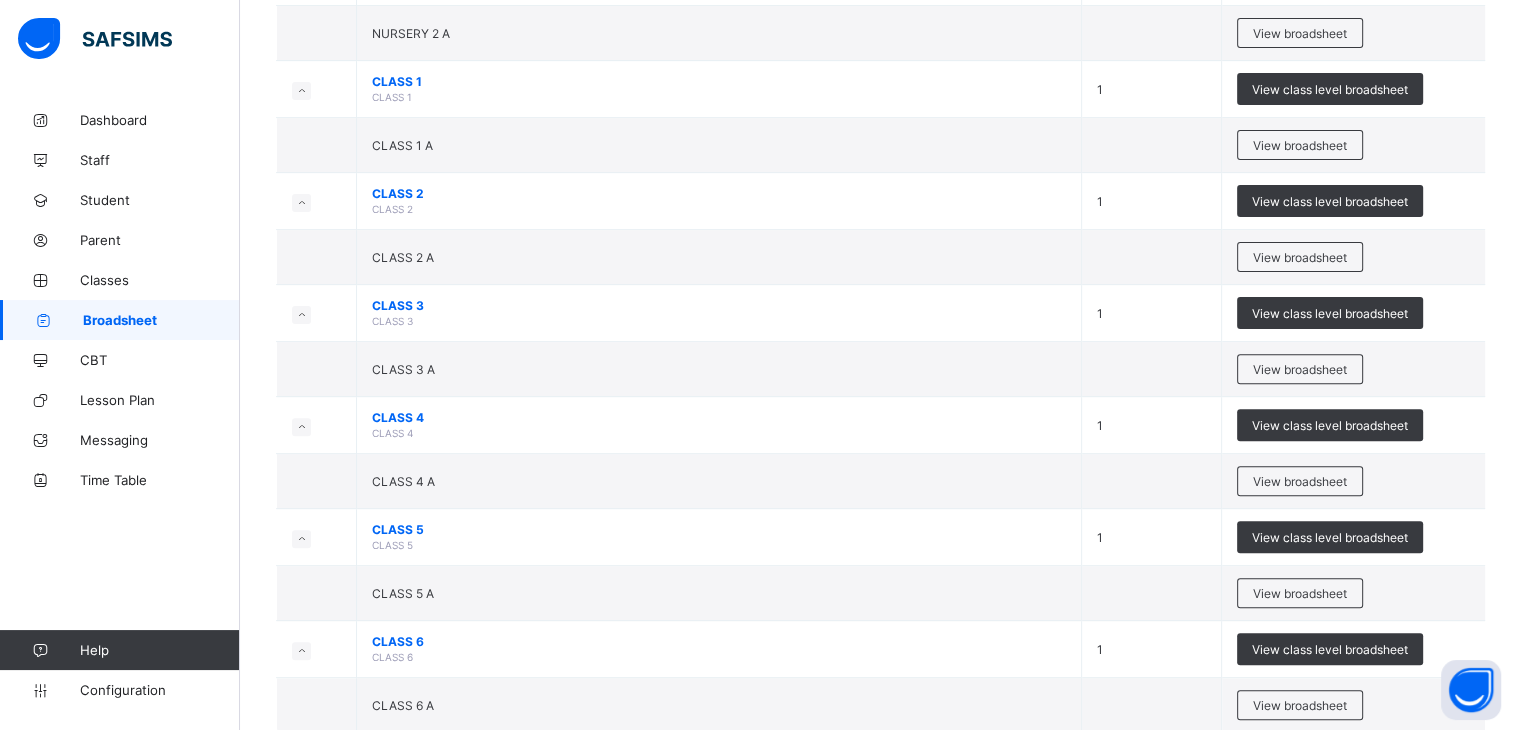 scroll, scrollTop: 664, scrollLeft: 0, axis: vertical 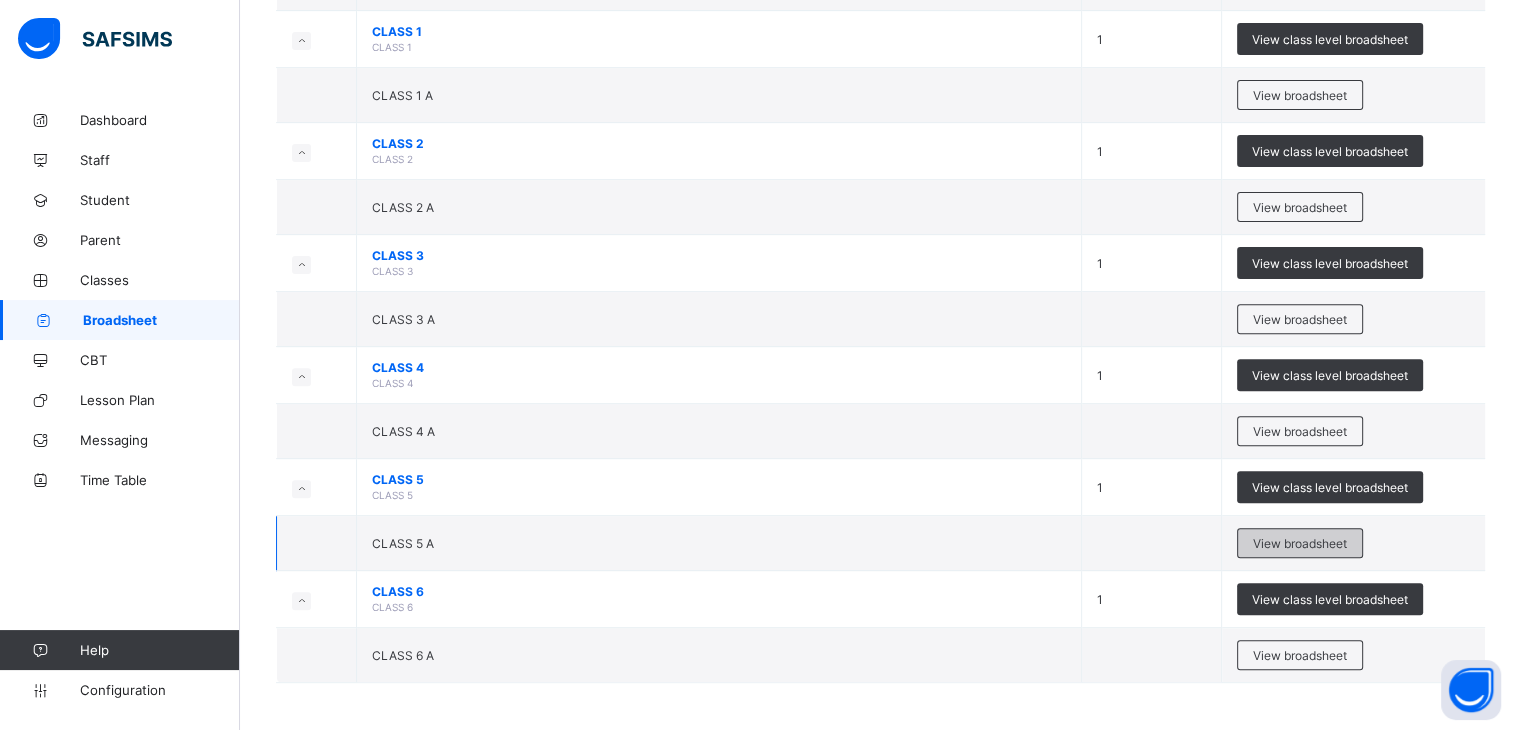 click on "View broadsheet" at bounding box center [1300, 543] 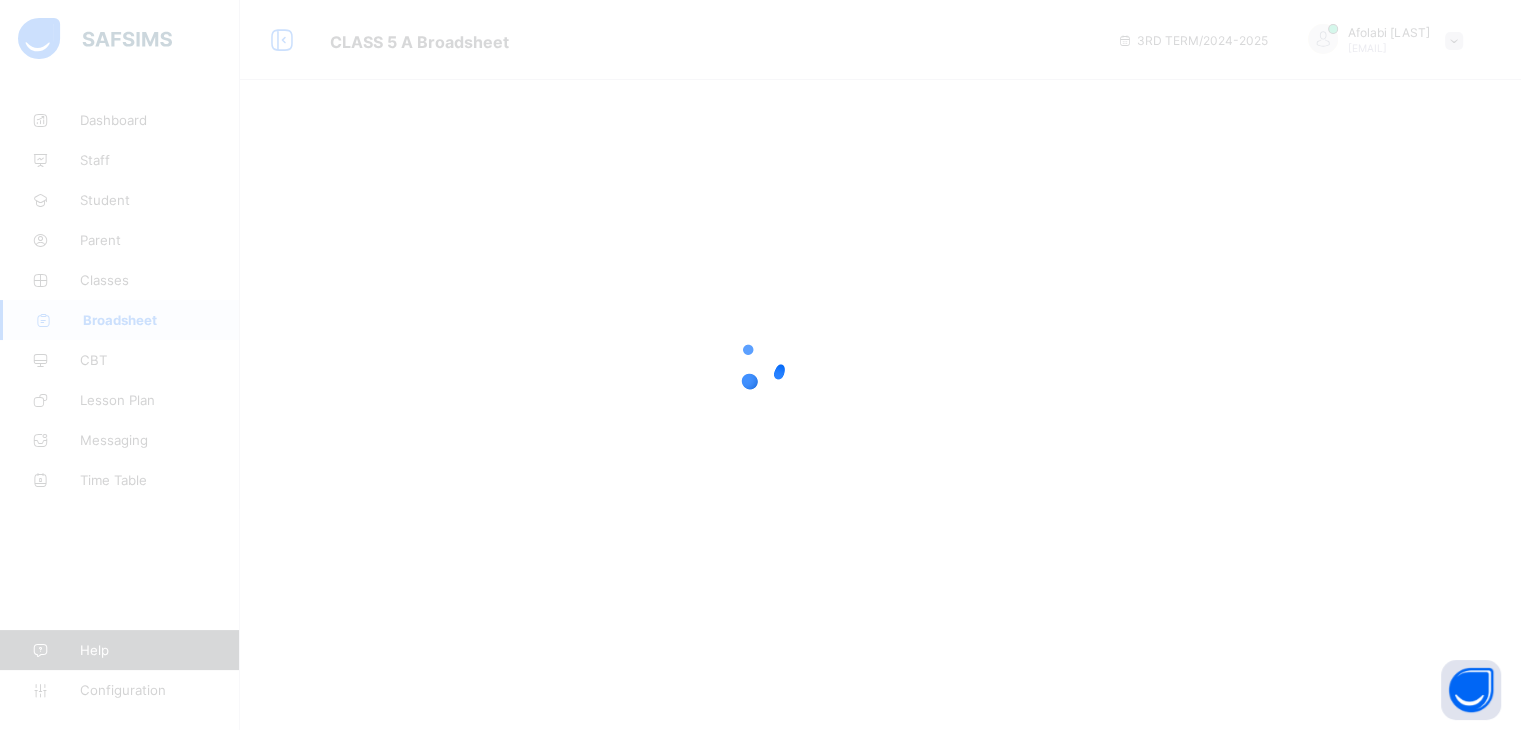 scroll, scrollTop: 0, scrollLeft: 0, axis: both 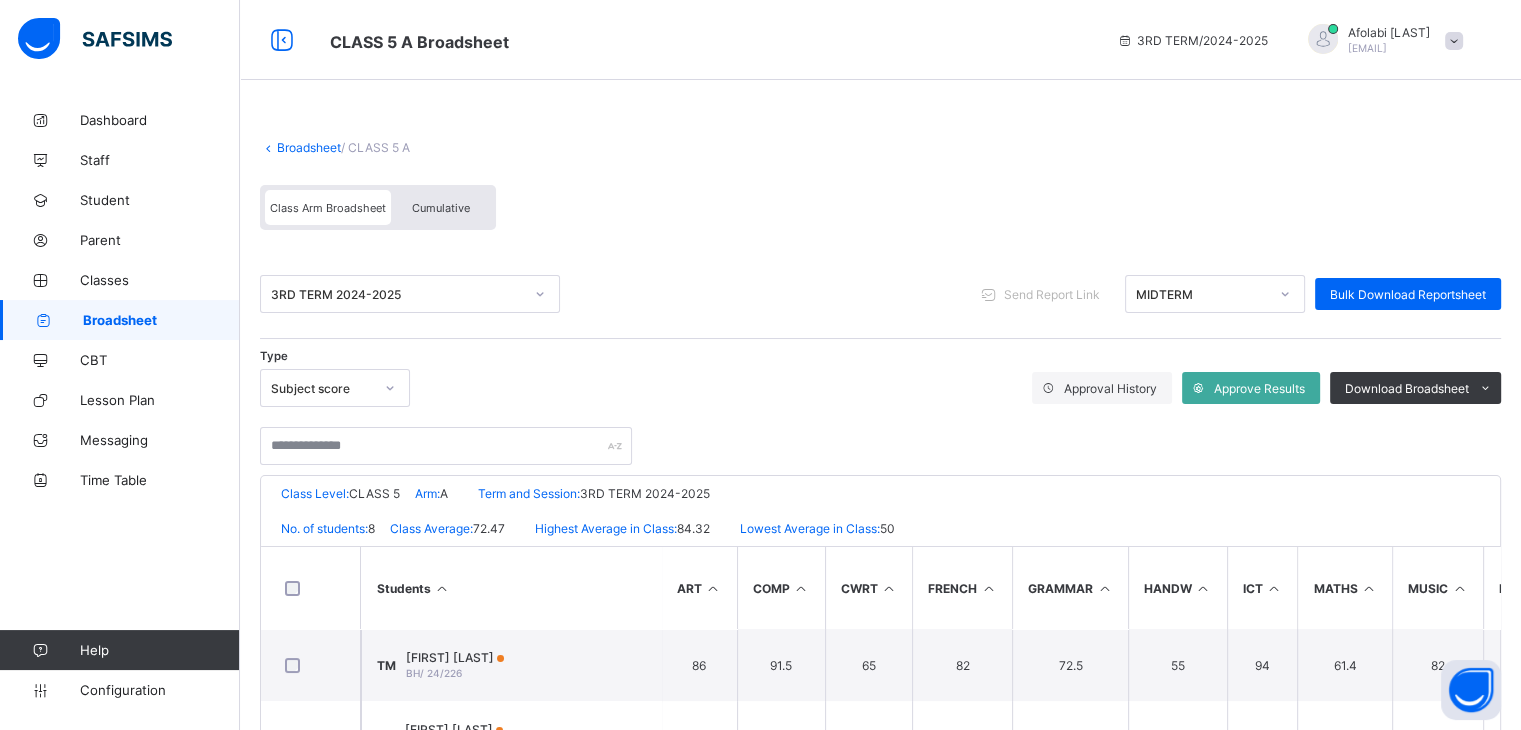click on "Cumulative" at bounding box center [441, 208] 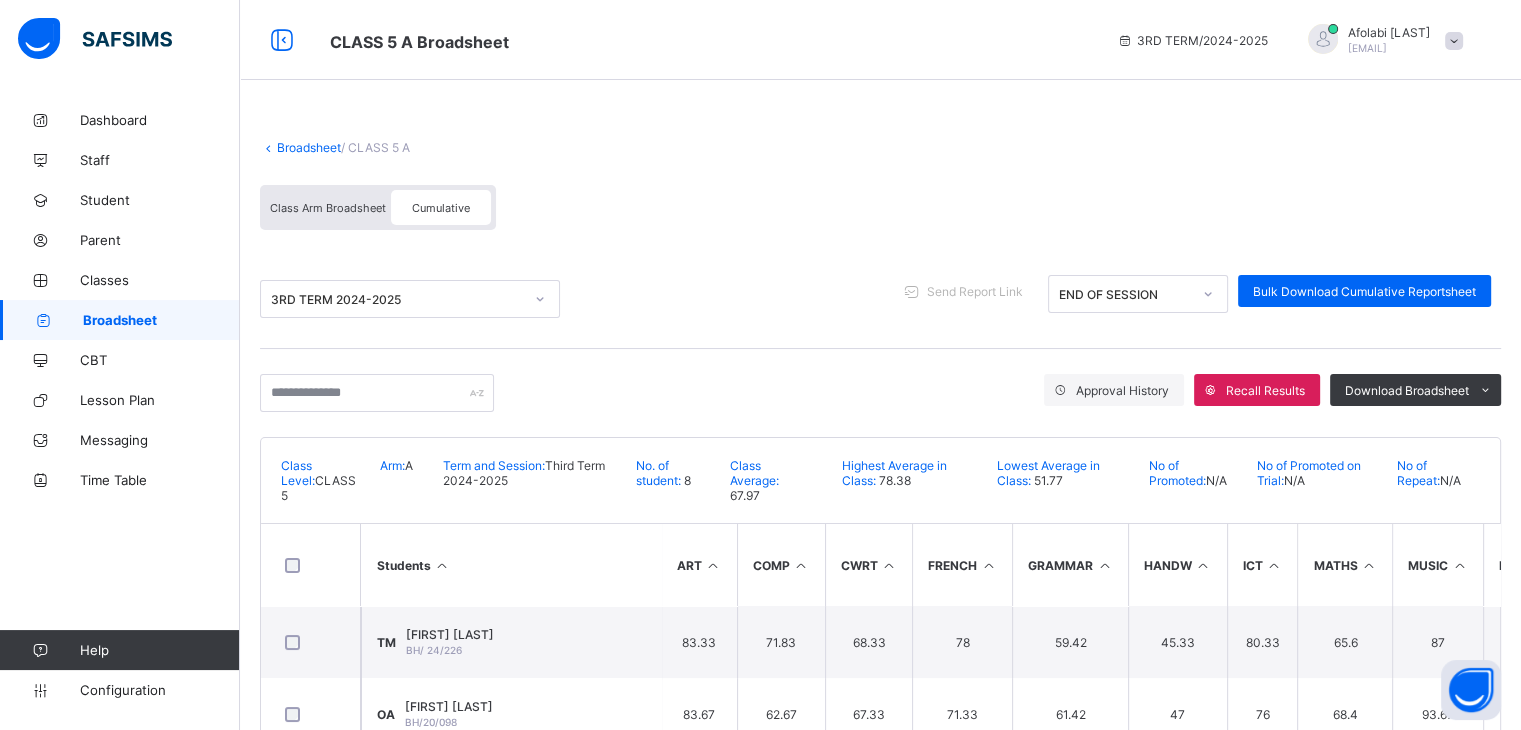 click on "Broadsheet" at bounding box center [120, 320] 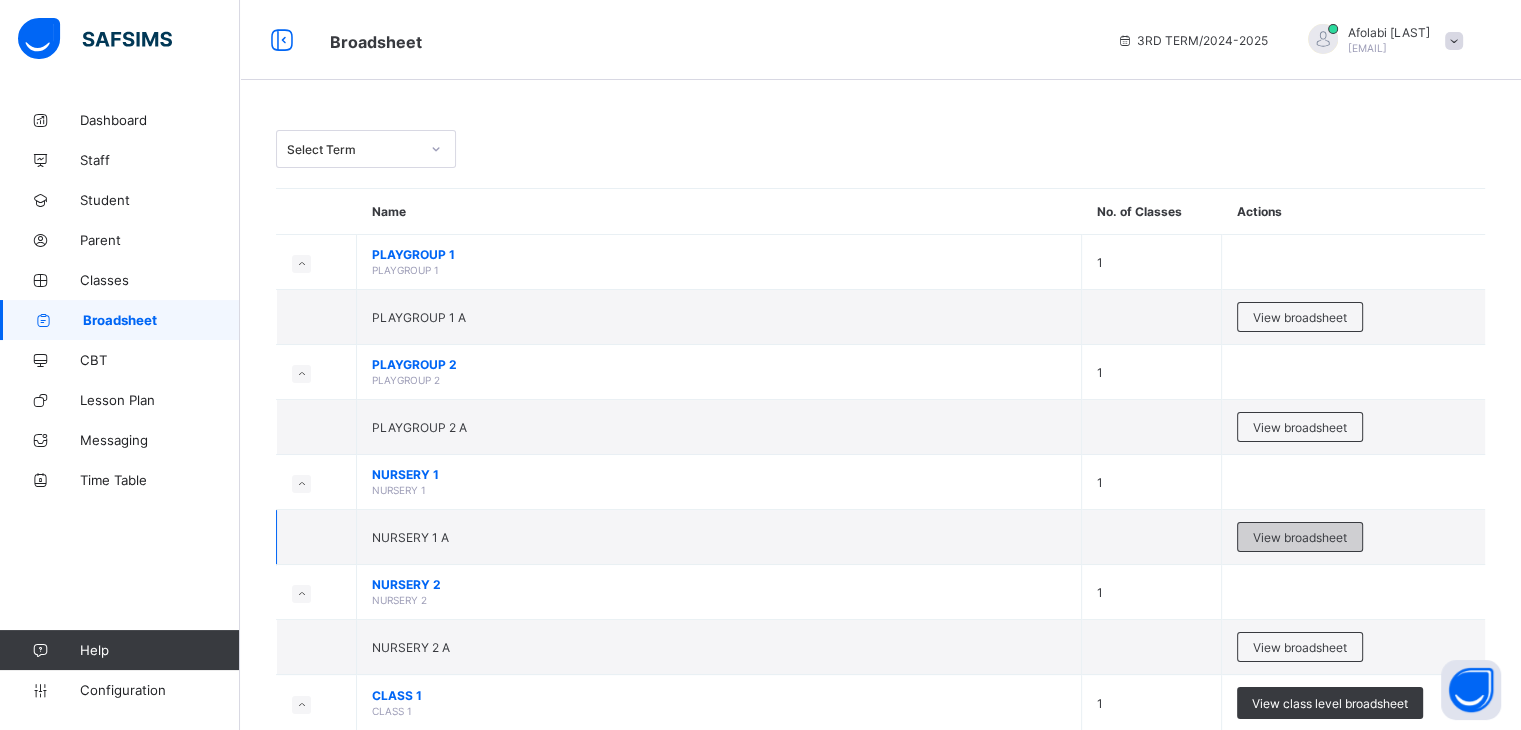 click on "View broadsheet" at bounding box center (1300, 537) 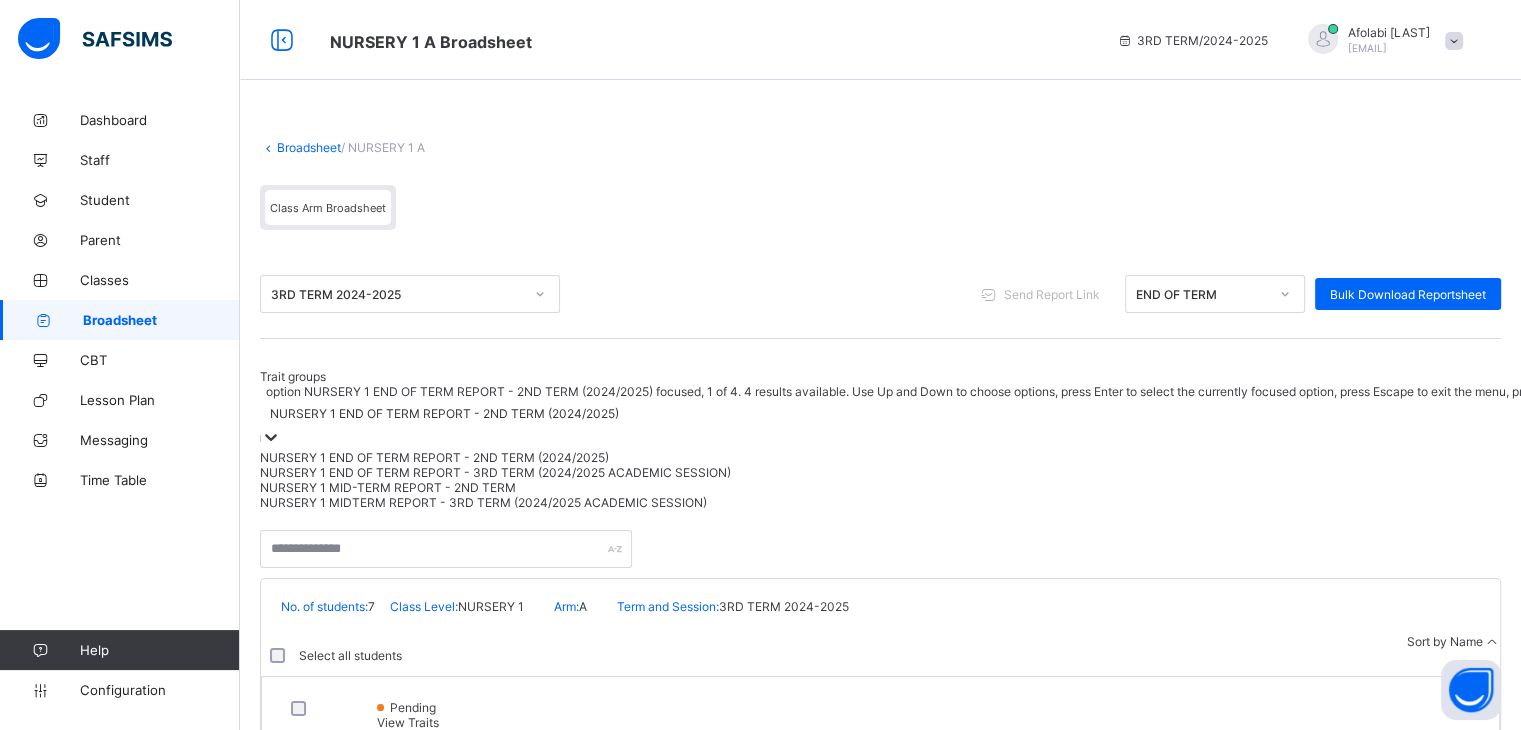 click at bounding box center (271, 438) 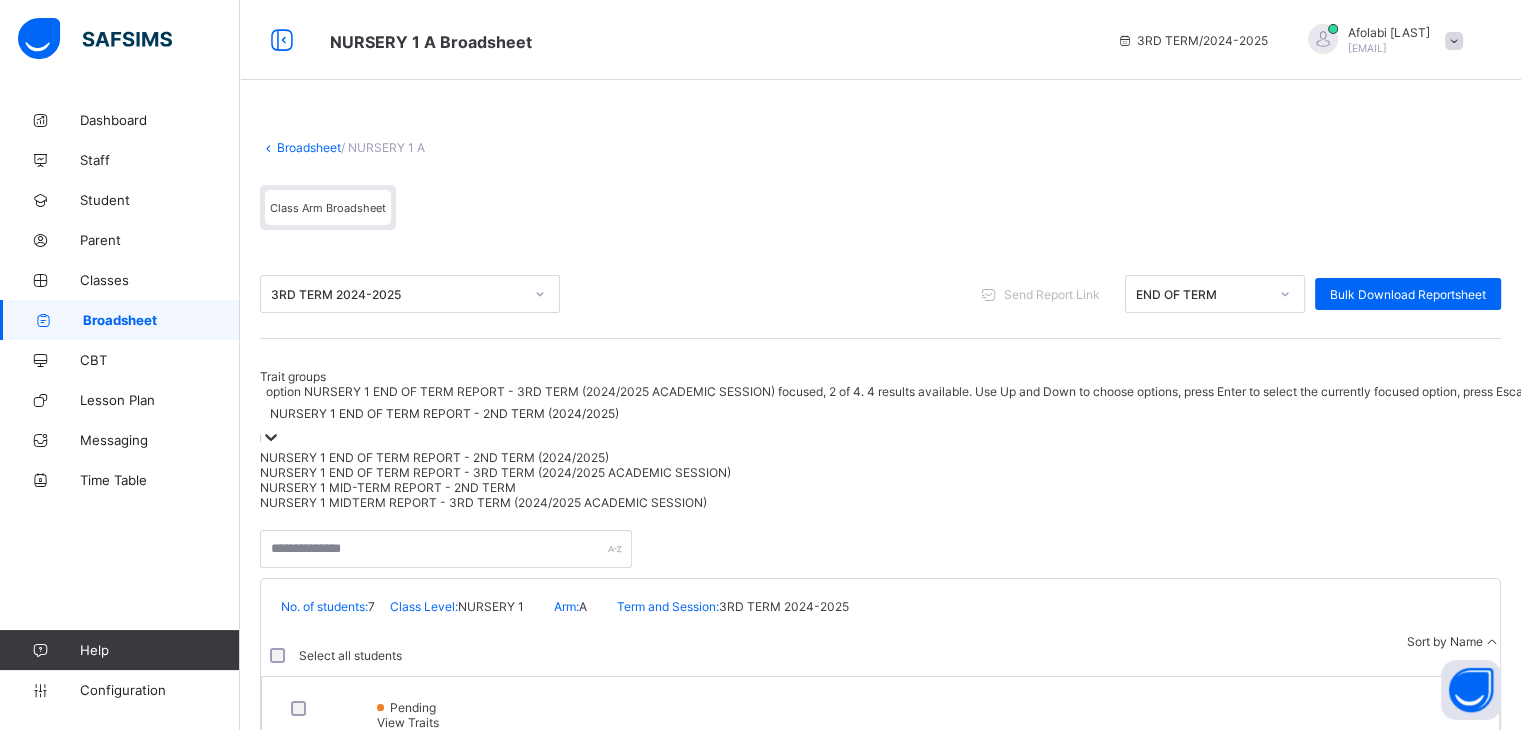 click on "NURSERY 1 END OF TERM REPORT - 3RD TERM (2024/2025 ACADEMIC SESSION)" at bounding box center [1082, 472] 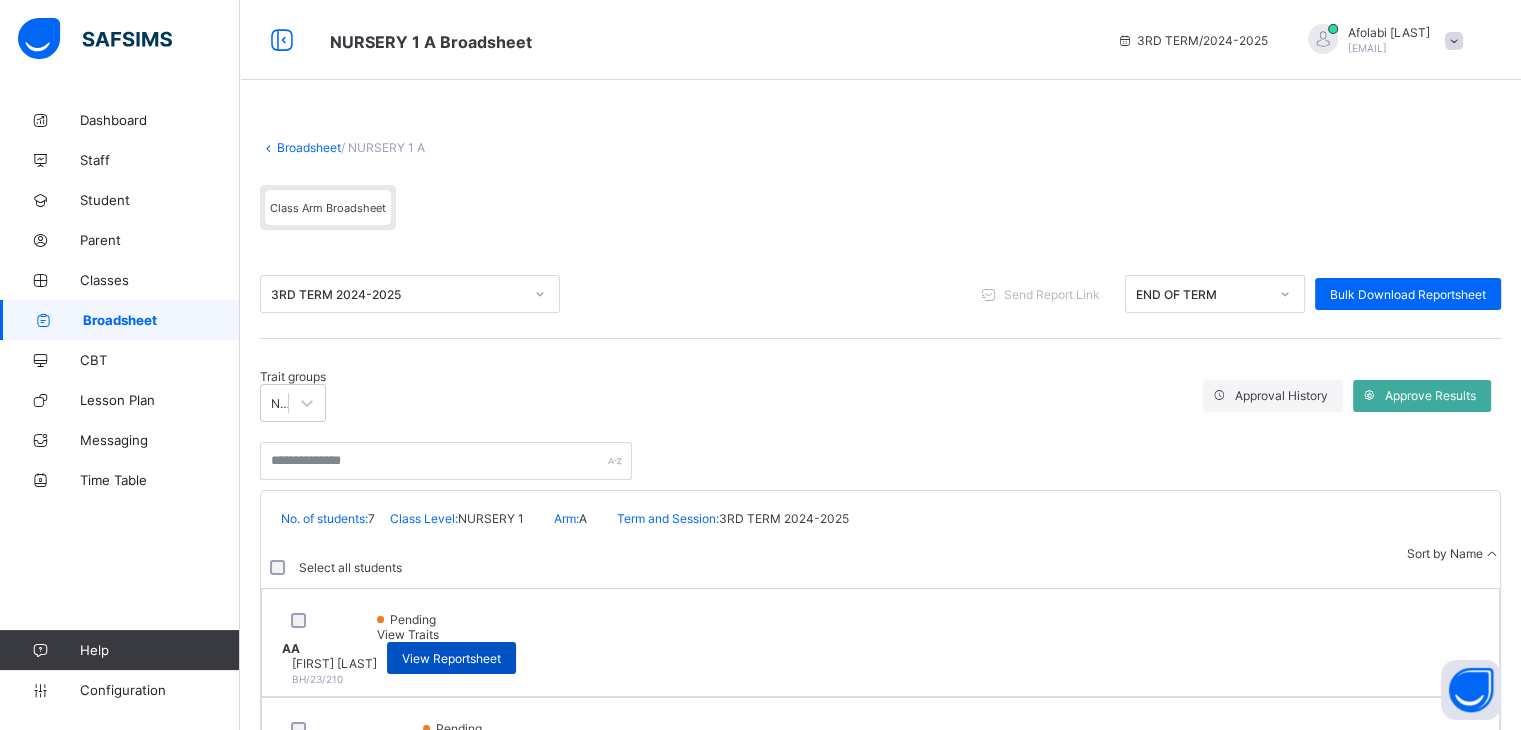 click on "View Reportsheet" at bounding box center [451, 658] 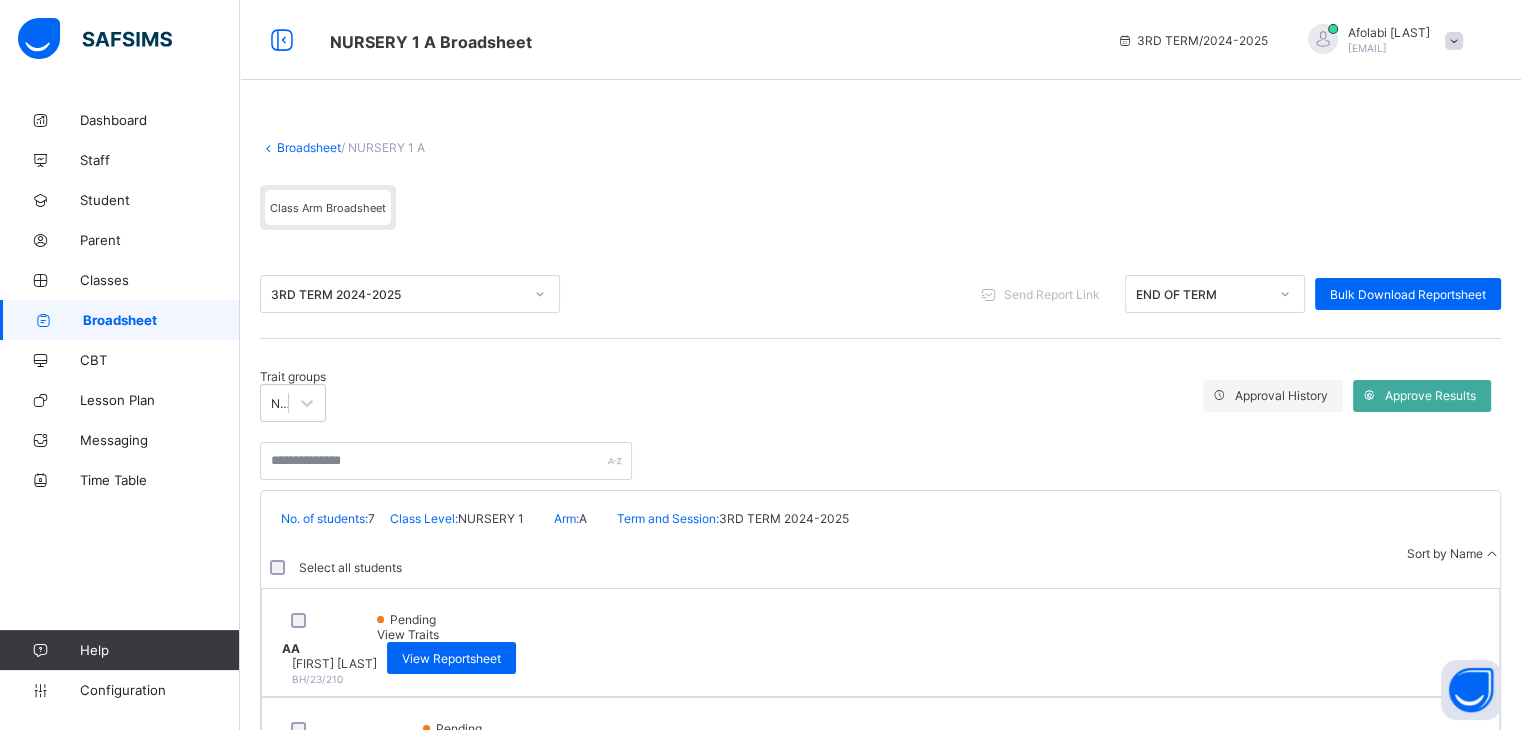 click on "Broadsheet" at bounding box center (161, 320) 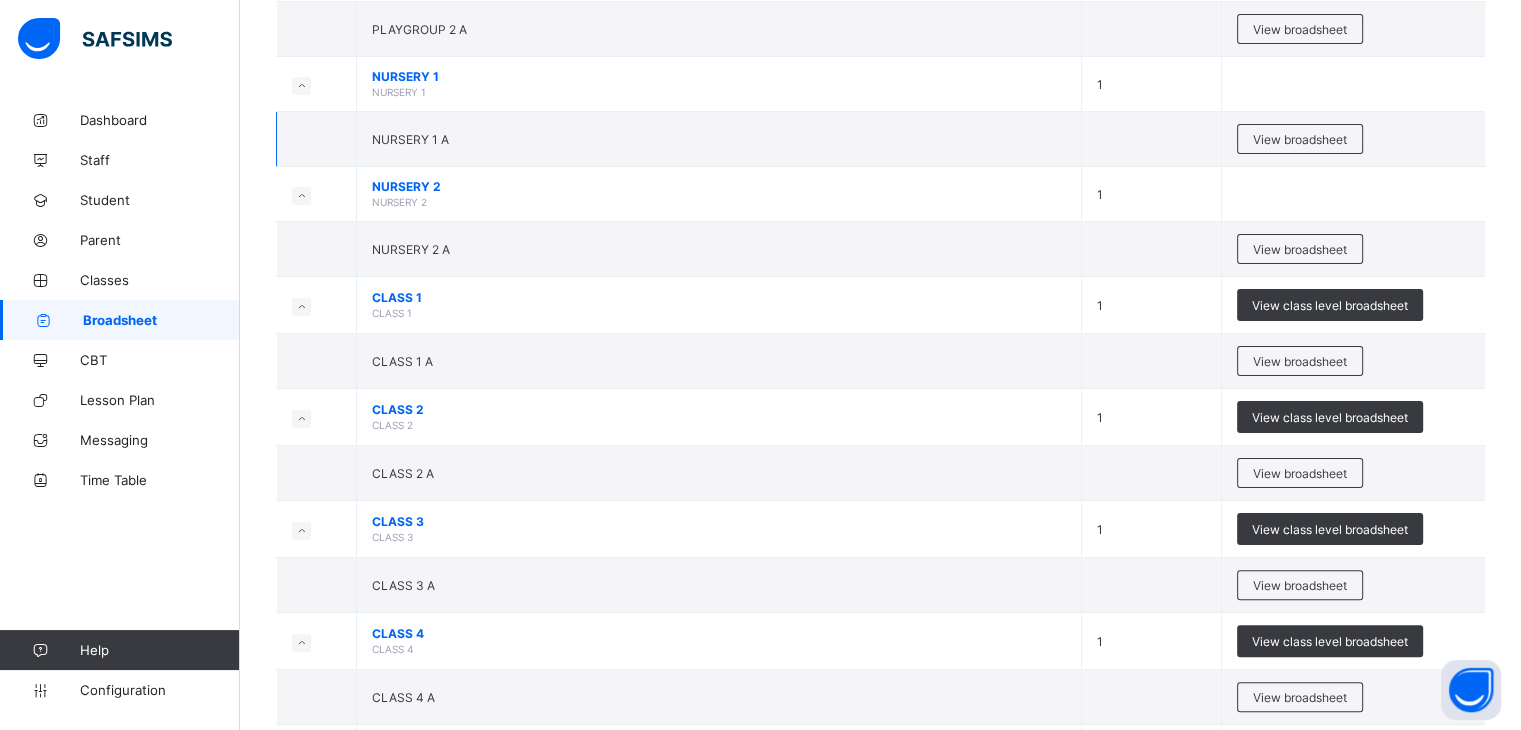 scroll, scrollTop: 404, scrollLeft: 0, axis: vertical 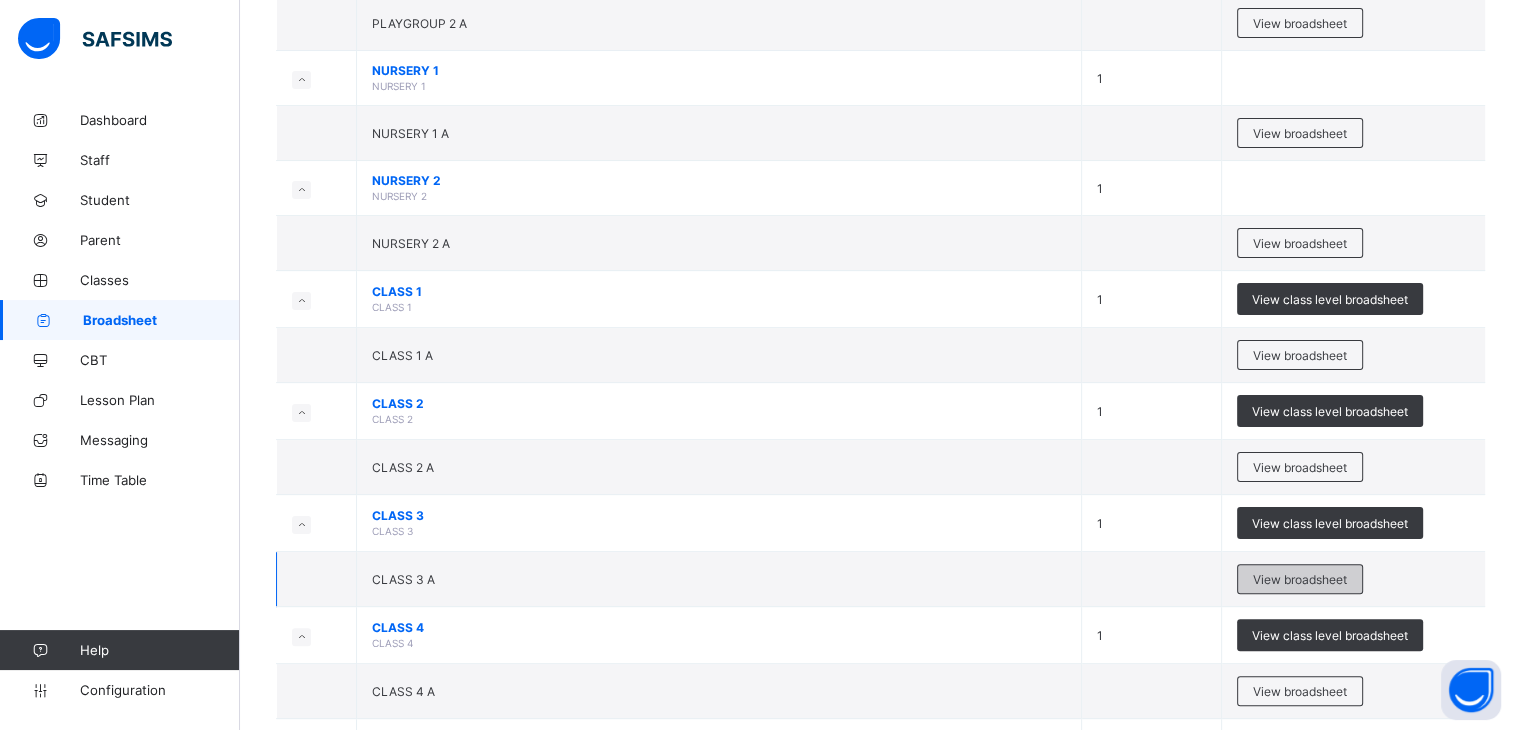 click on "View broadsheet" at bounding box center (1300, 579) 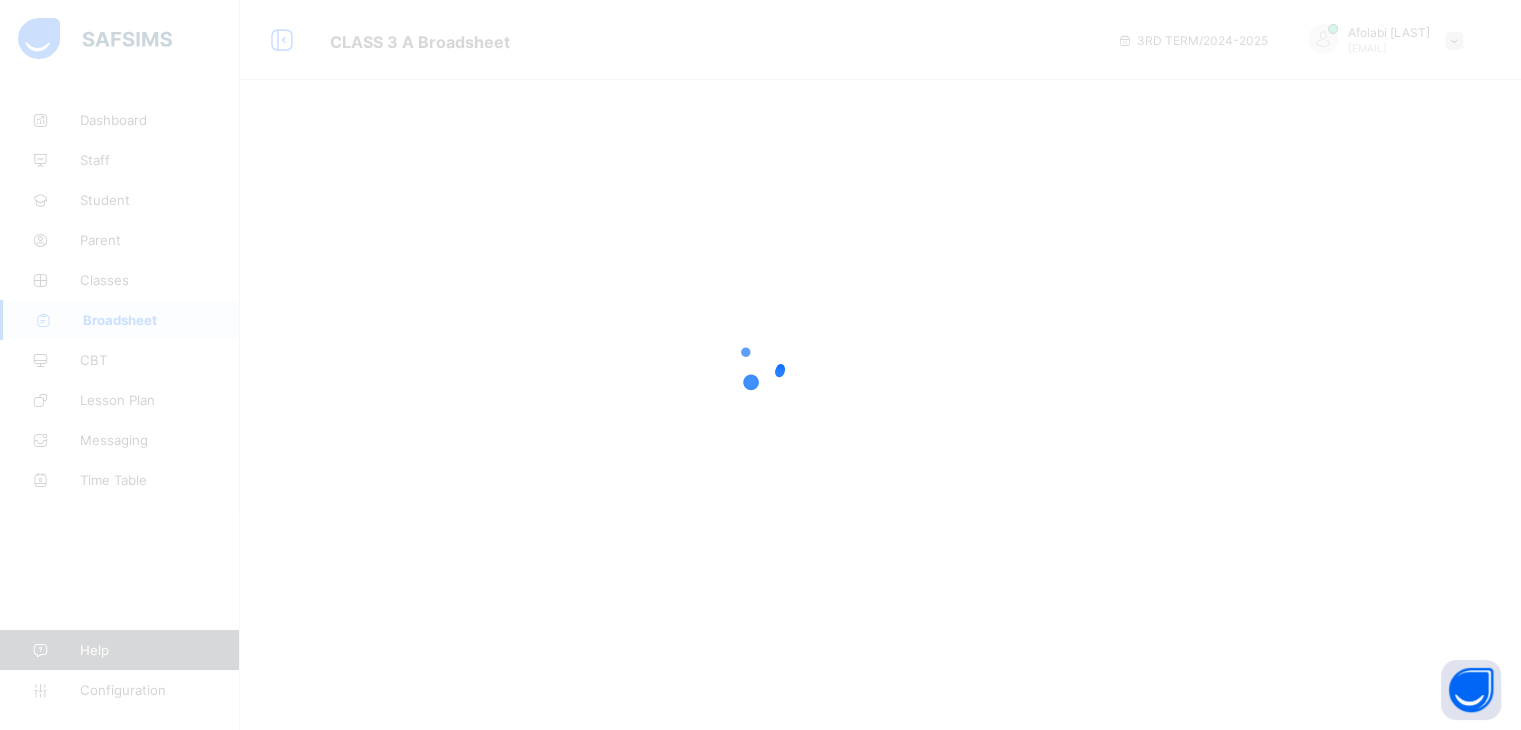 scroll, scrollTop: 0, scrollLeft: 0, axis: both 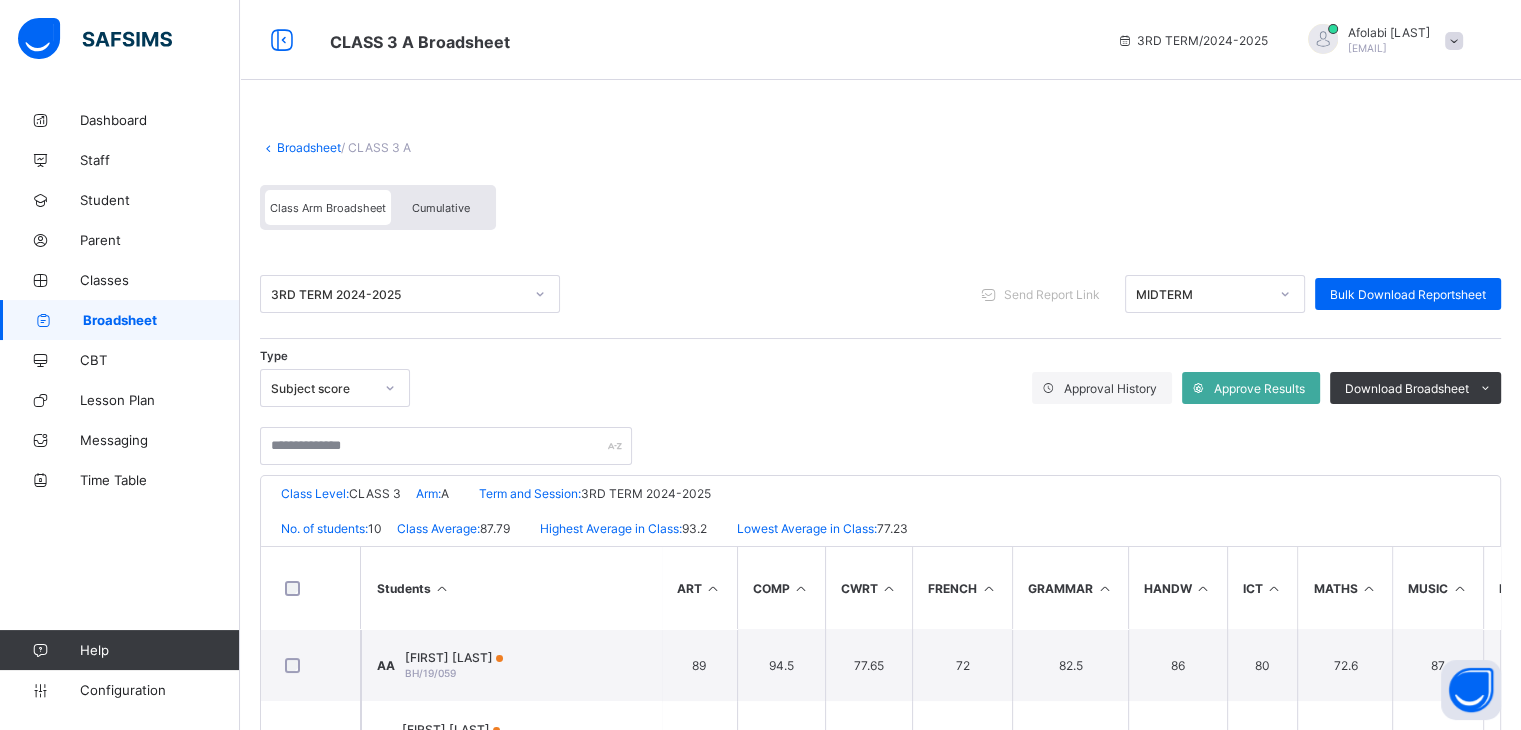 click on "Cumulative" at bounding box center (441, 208) 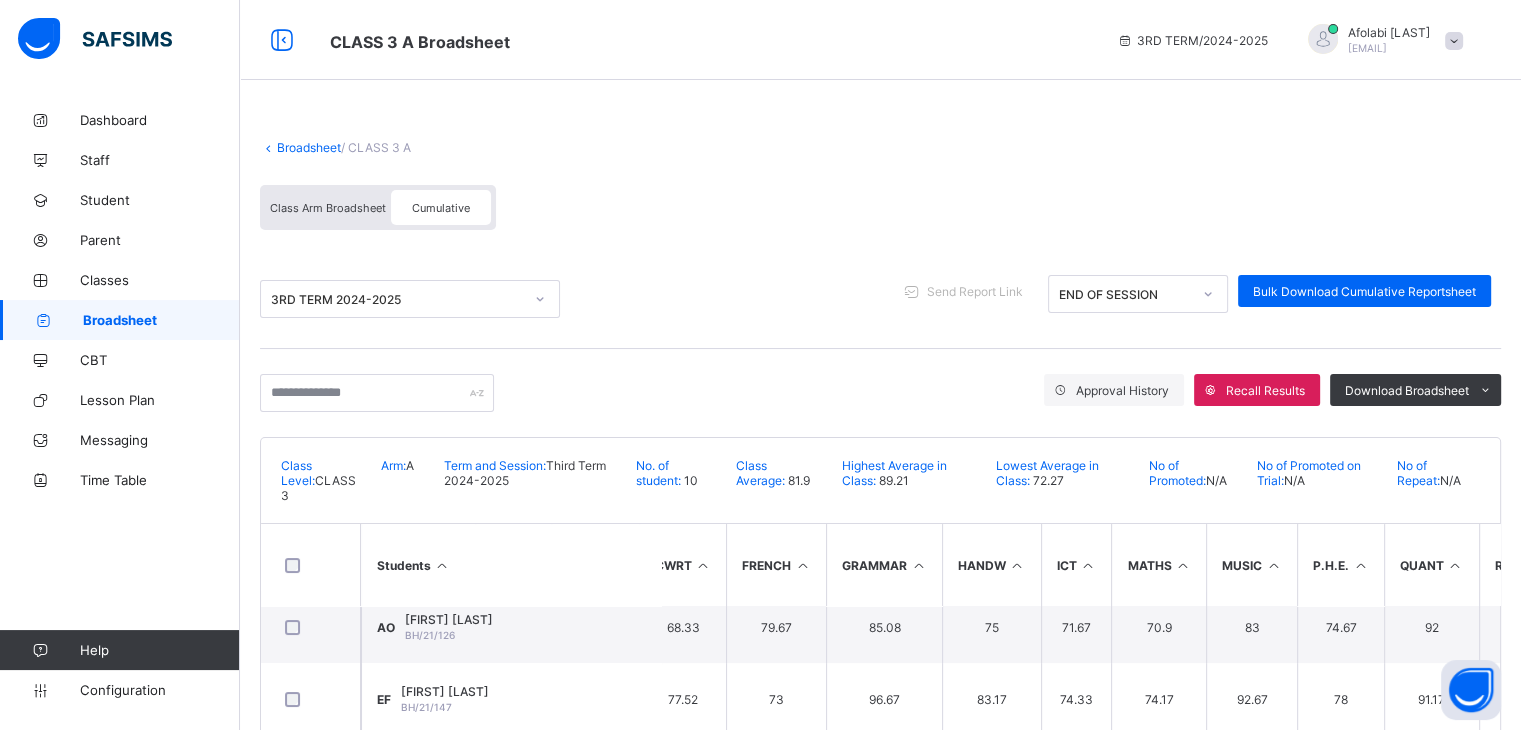 scroll, scrollTop: 310, scrollLeft: 187, axis: both 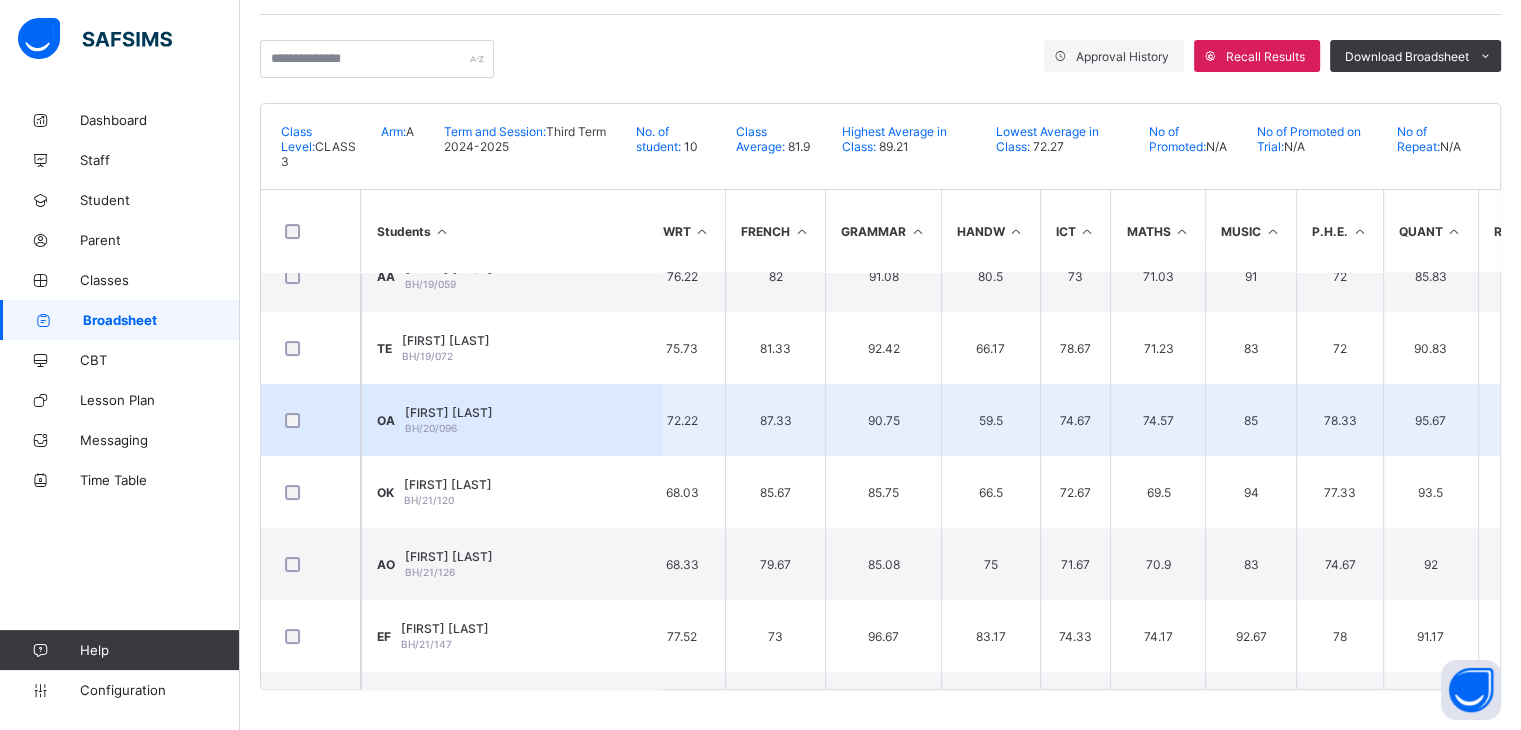 click on "OA ODOSAMALELEO  AGHO     BH/20/096" at bounding box center (511, 420) 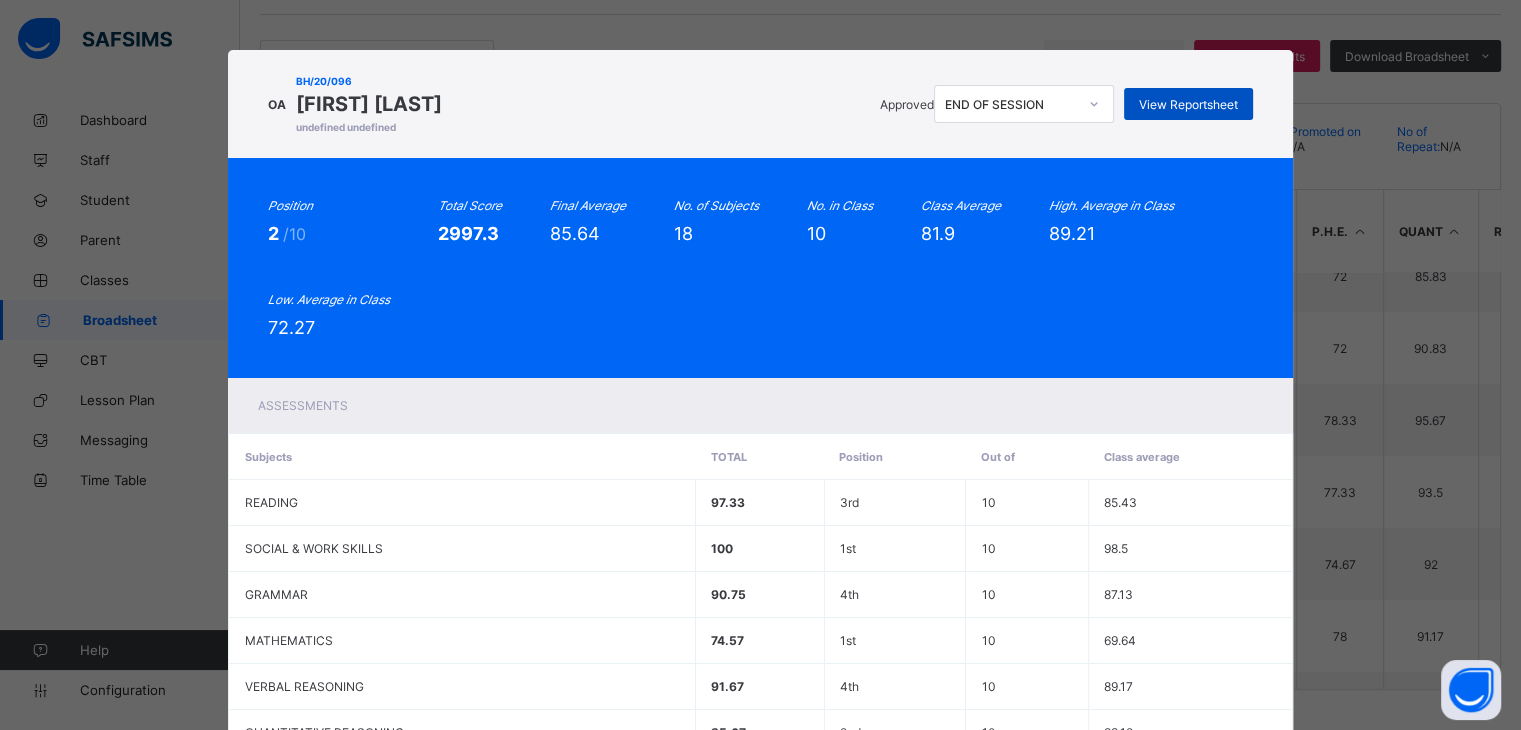 click on "View Reportsheet" at bounding box center (1188, 104) 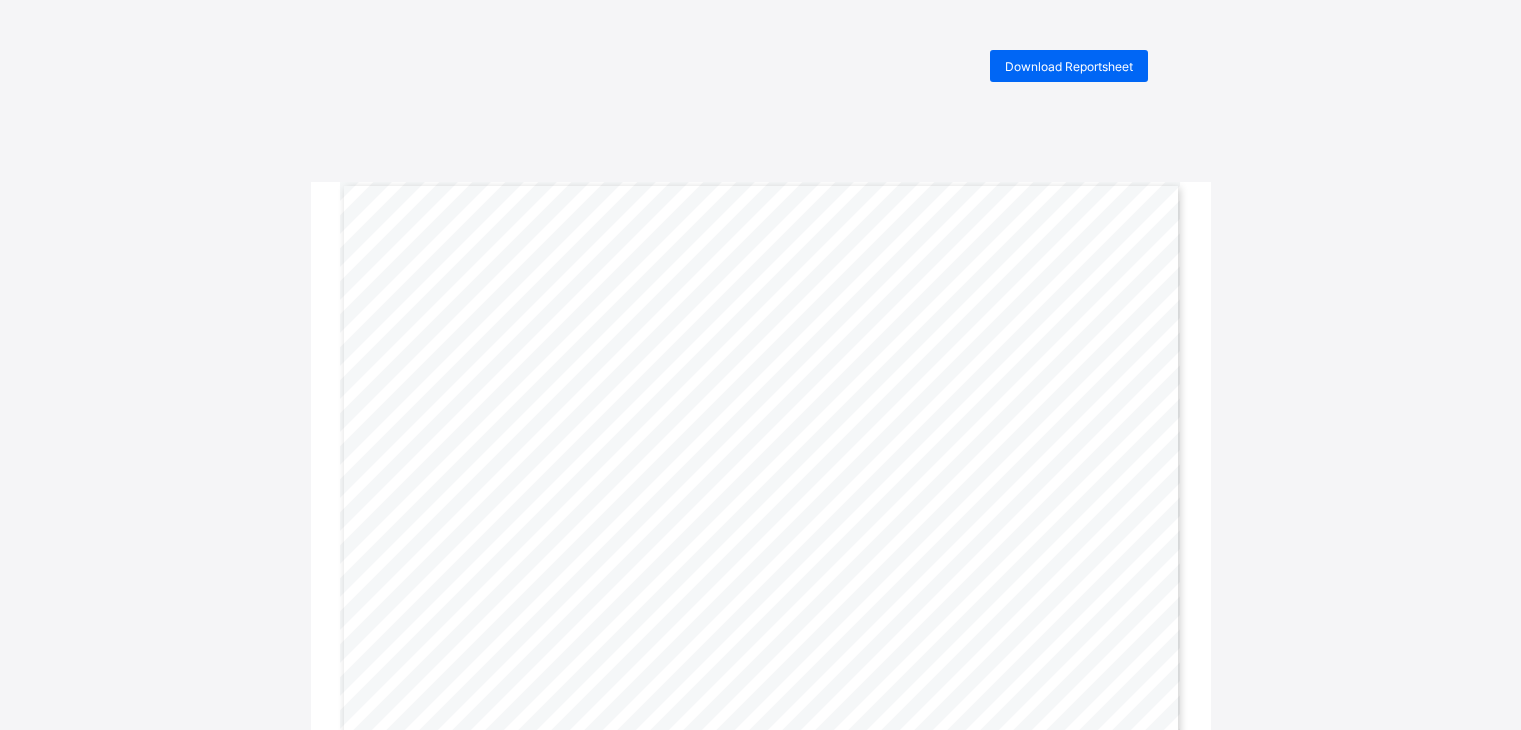 scroll, scrollTop: 0, scrollLeft: 0, axis: both 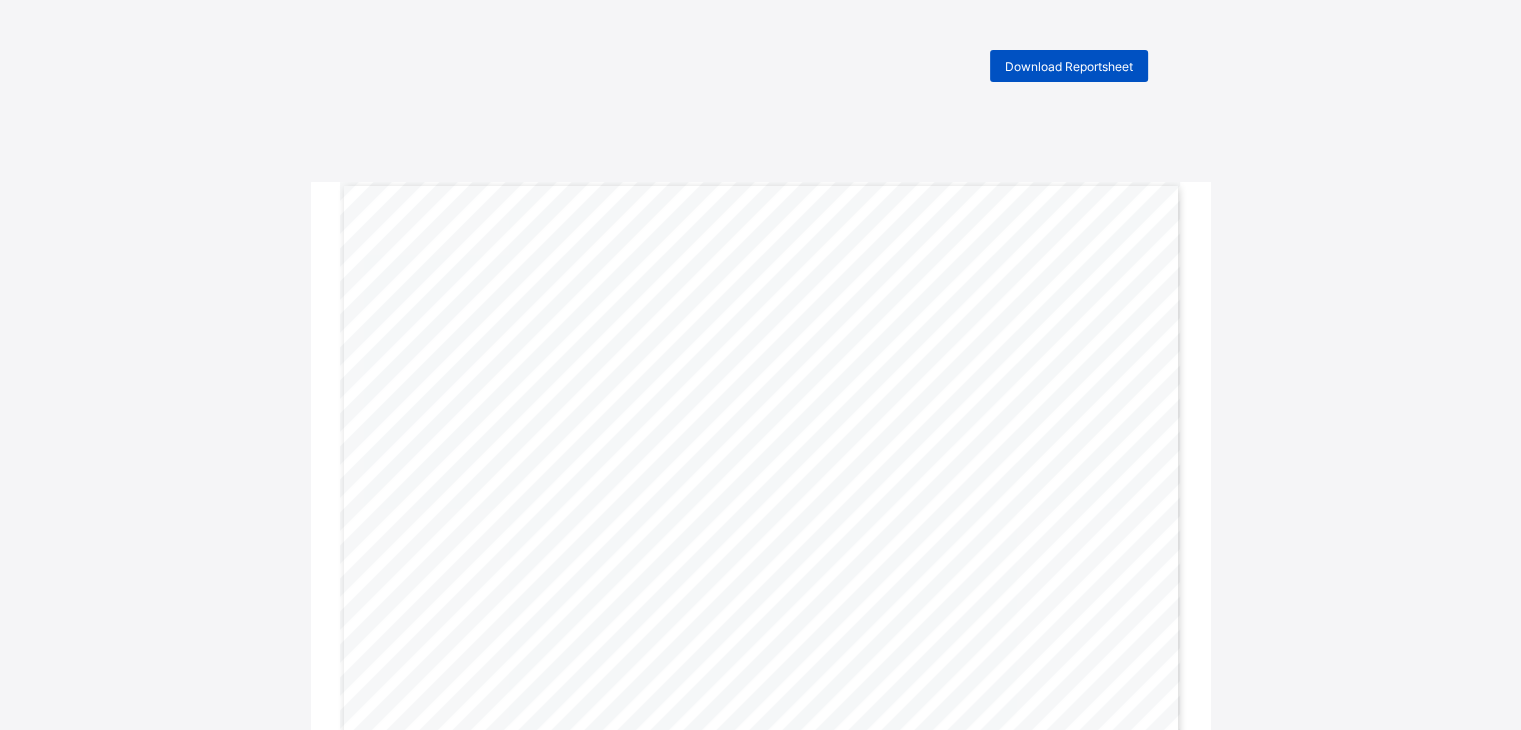 click on "Download Reportsheet" at bounding box center [1069, 66] 